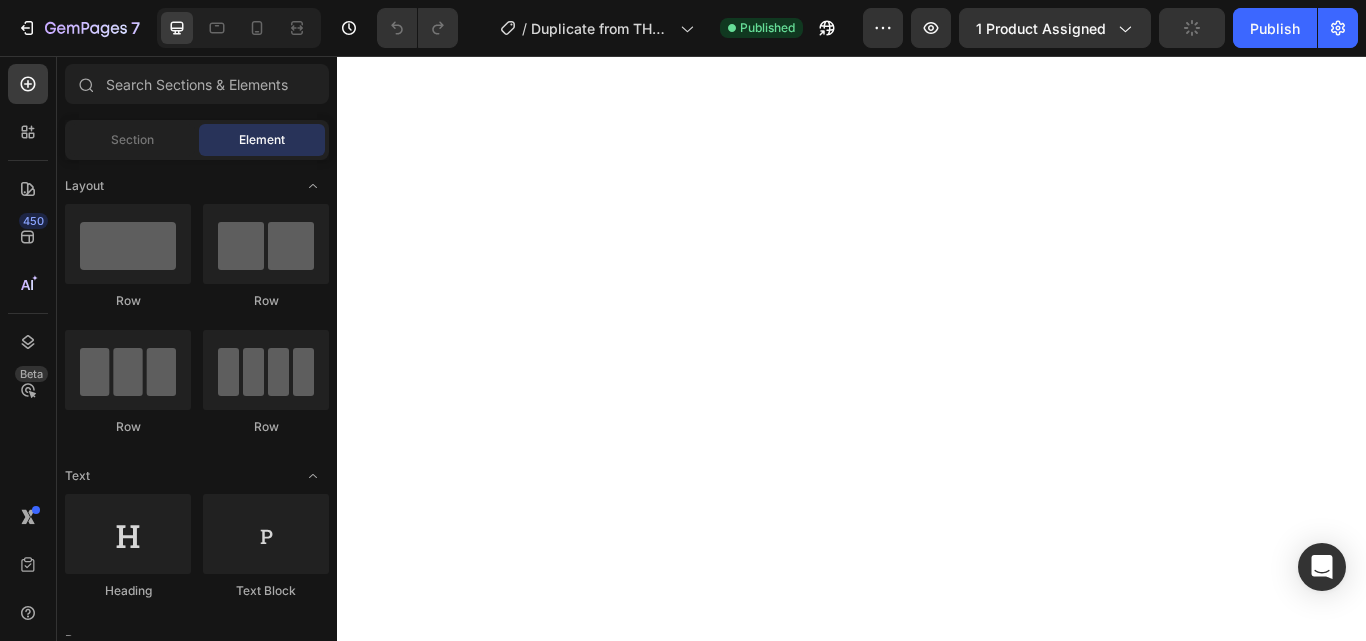 scroll, scrollTop: 0, scrollLeft: 0, axis: both 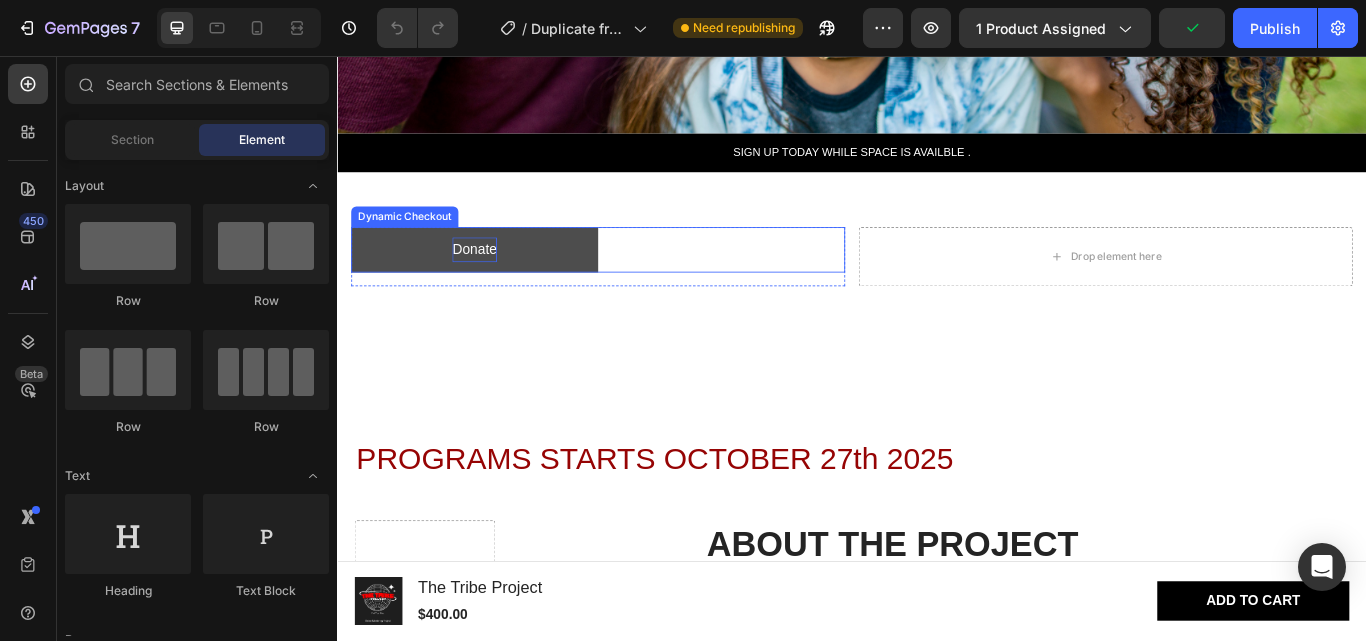 click on "Donate" at bounding box center [497, 282] 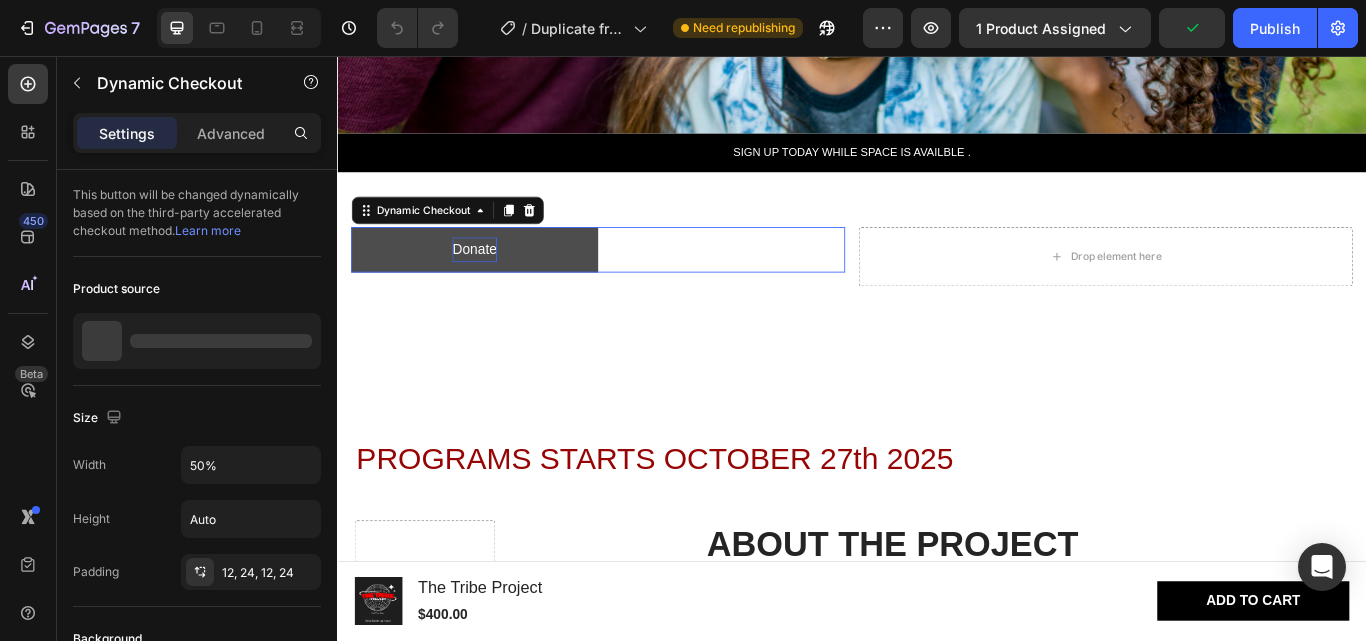 click on "Donate" at bounding box center (497, 282) 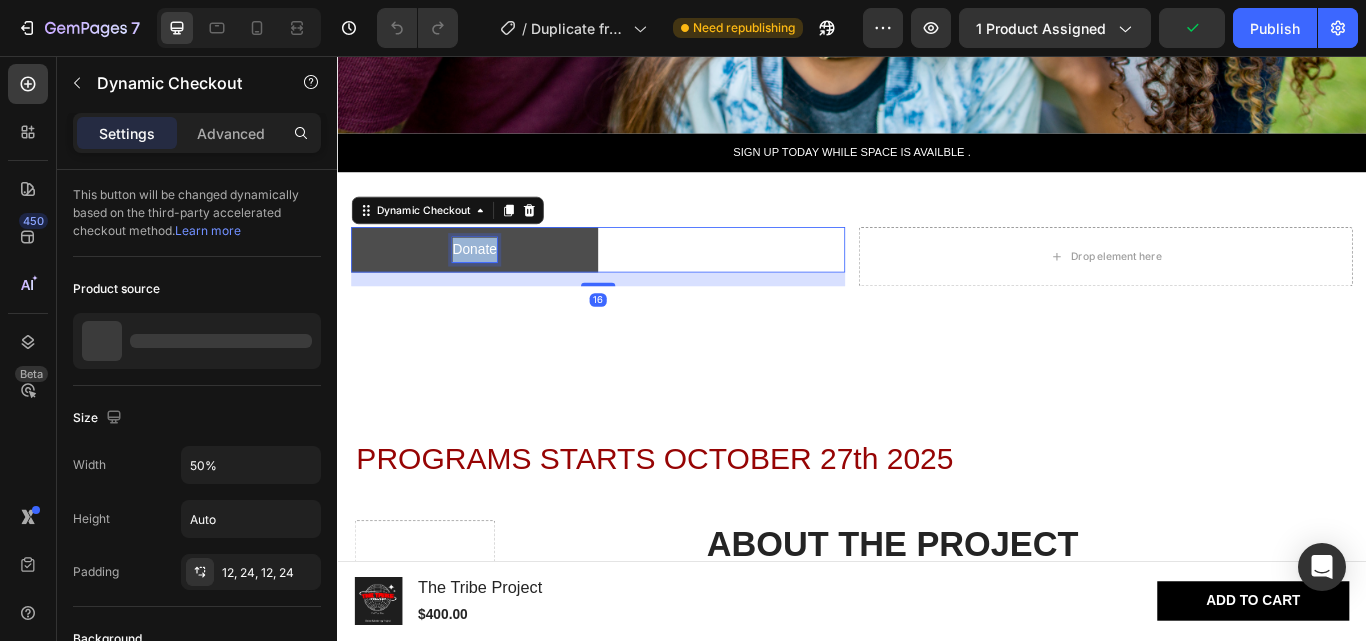 click on "Donate" at bounding box center (497, 282) 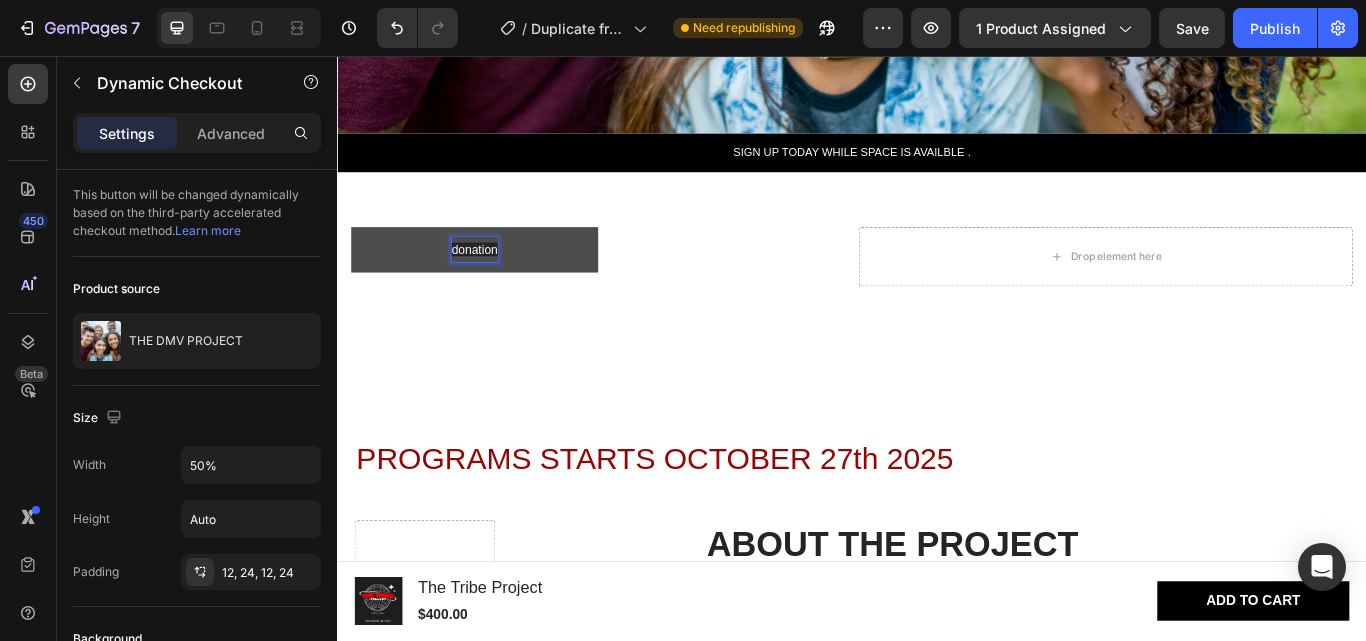 click on "donation" at bounding box center [497, 282] 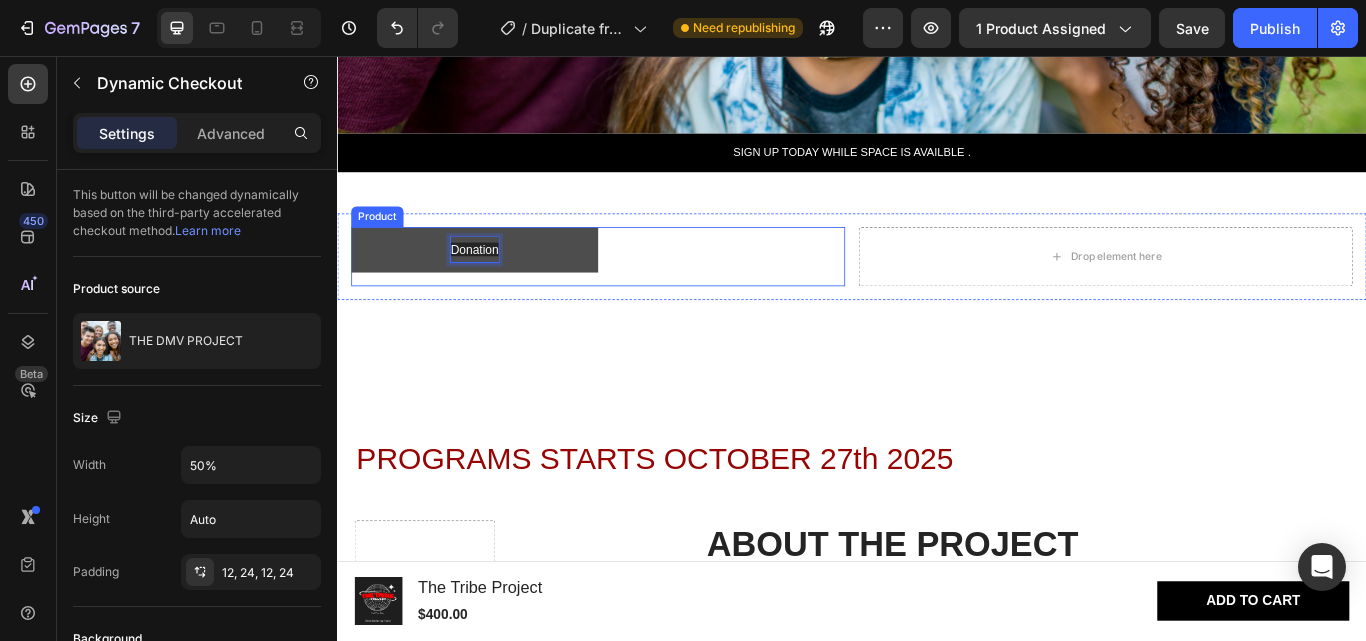 click on "Donation Dynamic Checkout   16" at bounding box center (641, 290) 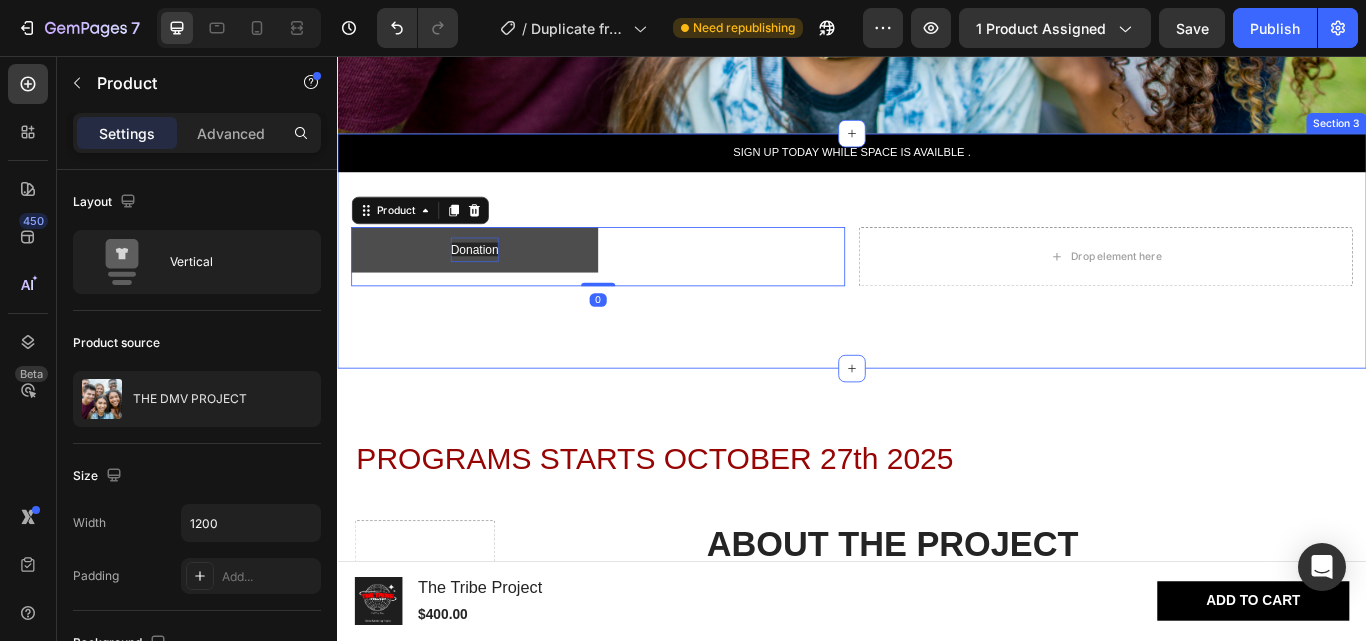 click on "SIGN UP TODAY WHILE SPACE IS AVAILBLE . Text Block Row Donation Dynamic Checkout Product   0
Drop element here Row Section 3" at bounding box center [937, 284] 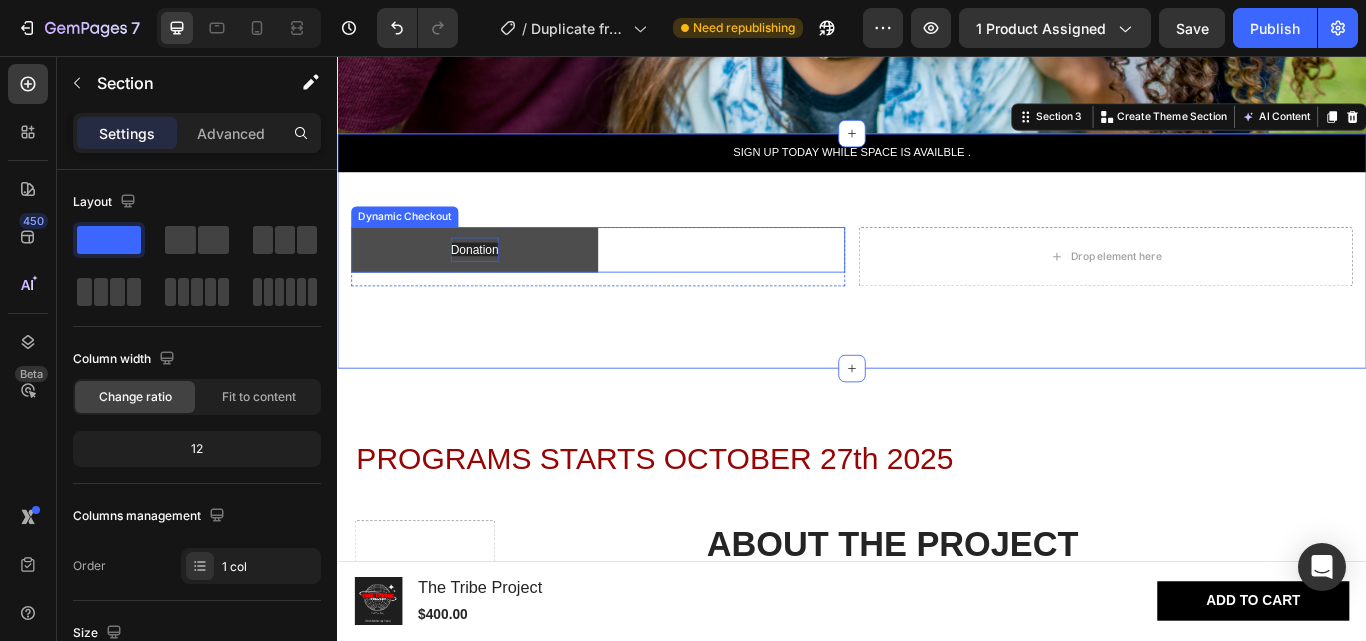 click on "Donation" at bounding box center (497, 282) 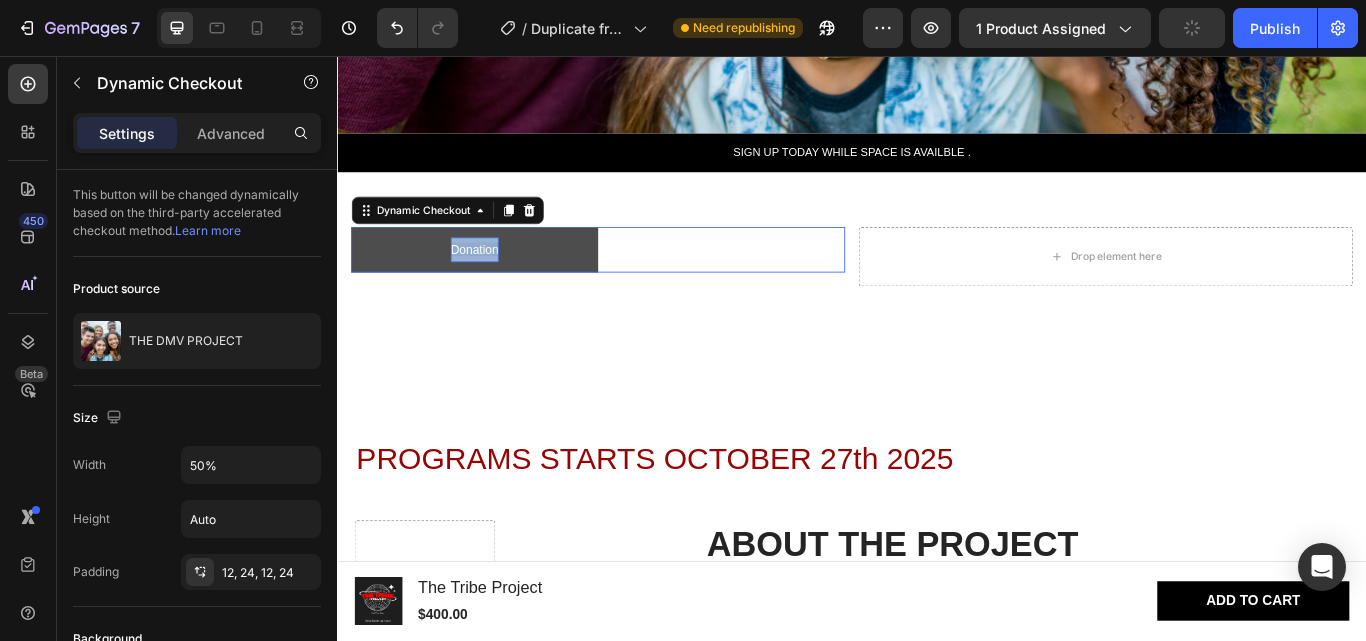 click on "Donation" at bounding box center [497, 282] 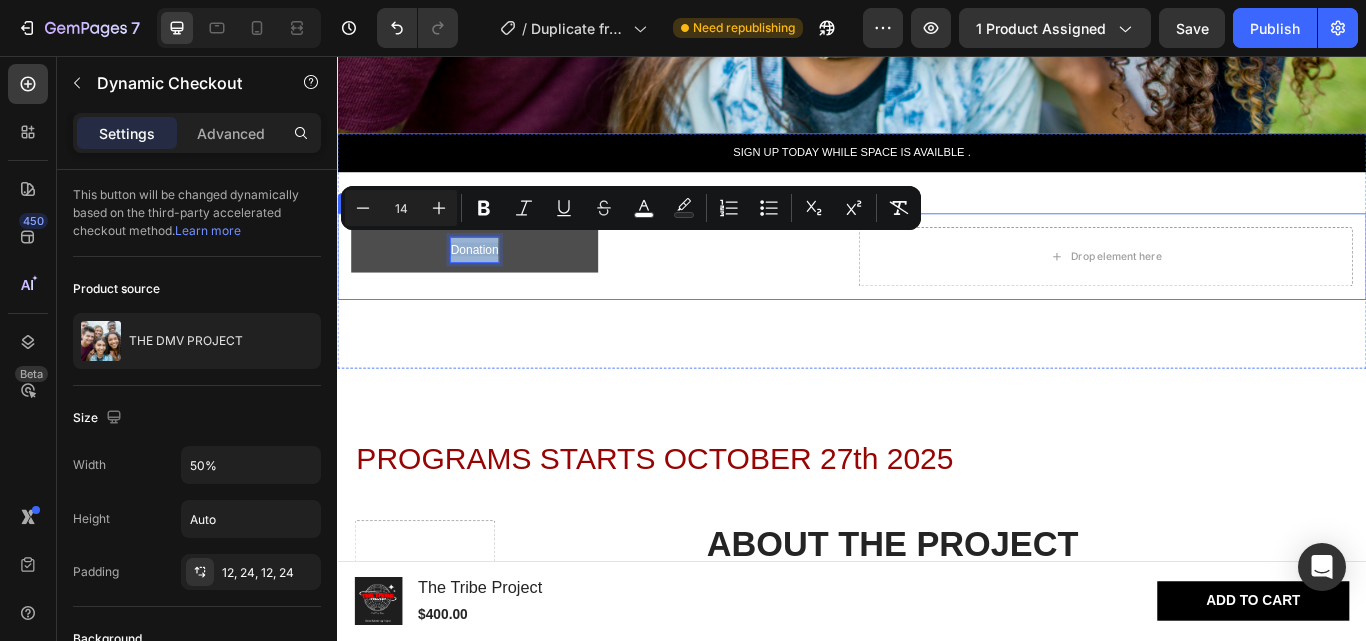 click on "SIGN UP TODAY WHILE SPACE IS AVAILBLE . Text Block Row Donation Dynamic Checkout   16 Product
Drop element here Row Section 3" at bounding box center (937, 284) 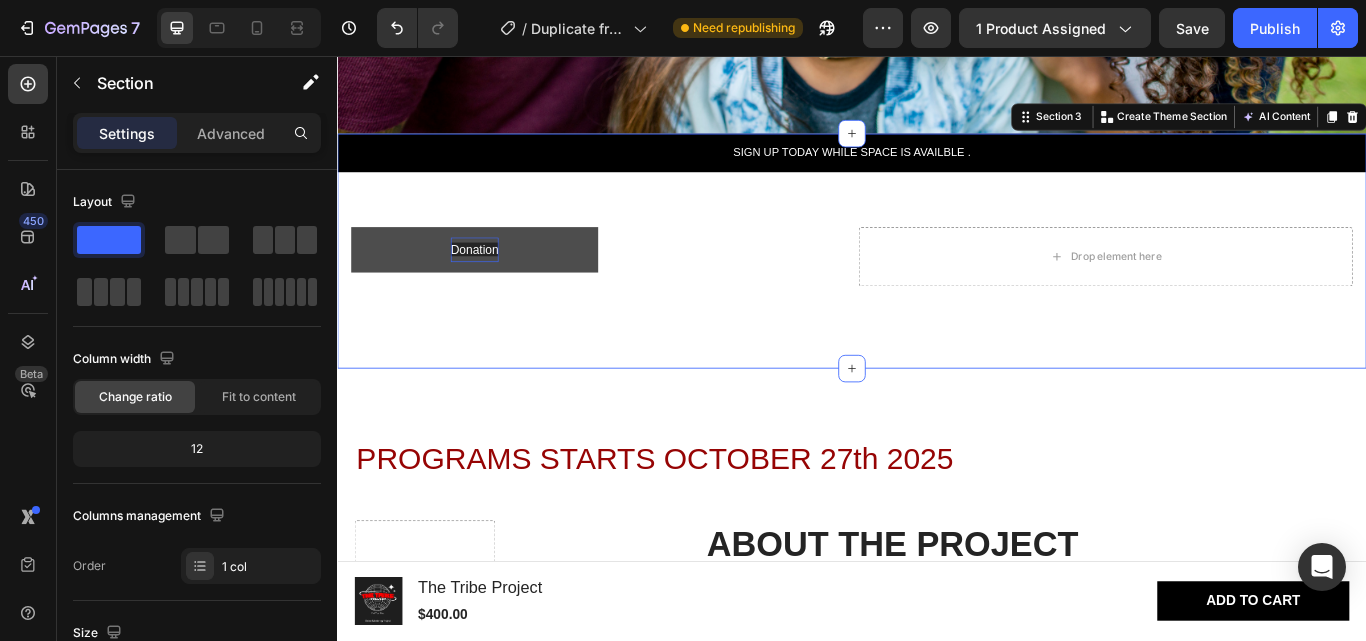 click on "SIGN UP TODAY WHILE SPACE IS AVAILBLE . Text Block Row Donation Dynamic Checkout Product
Drop element here Row Section 3   You can create reusable sections Create Theme Section AI Content Write with GemAI What would you like to describe here? Tone and Voice Persuasive Product THE DMV PROJECT Show more Generate" at bounding box center (937, 284) 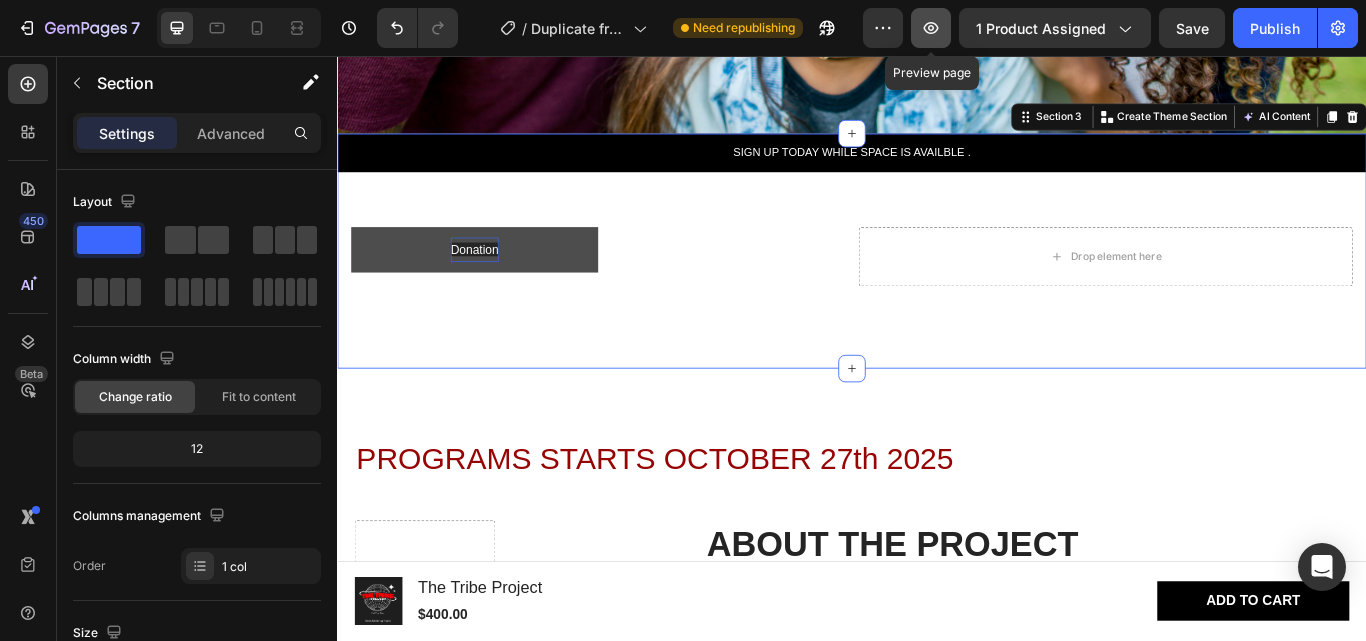 click 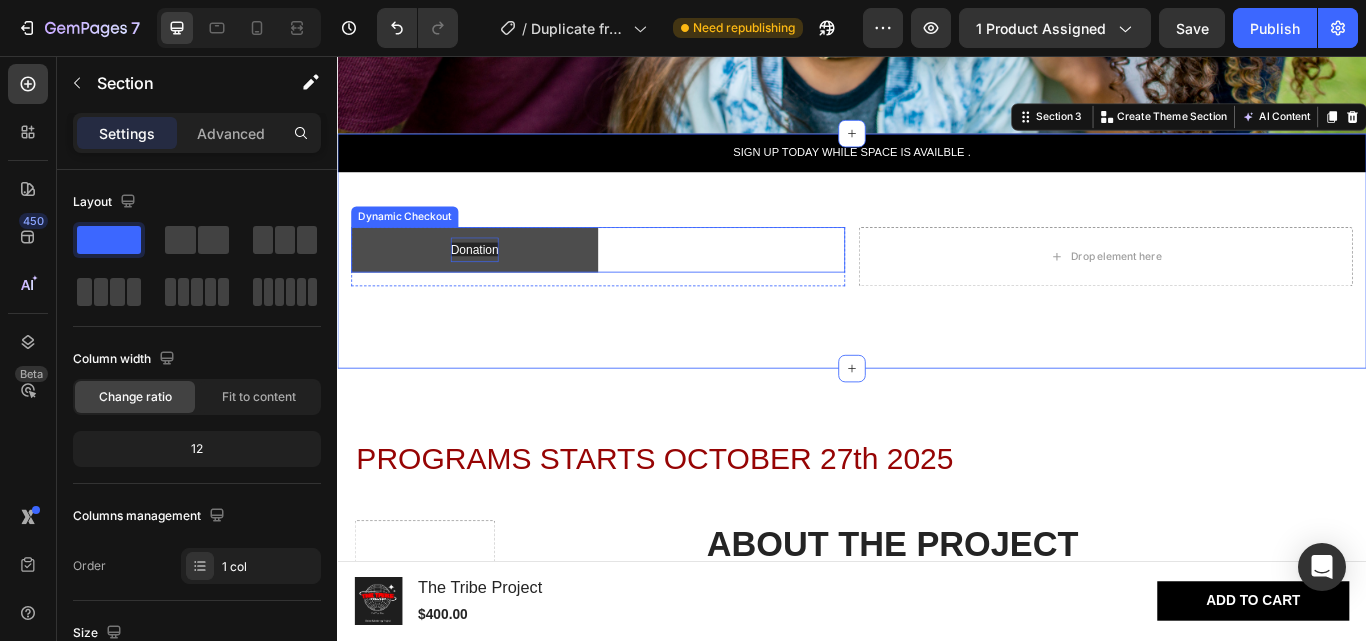 click on "Donation" at bounding box center (497, 282) 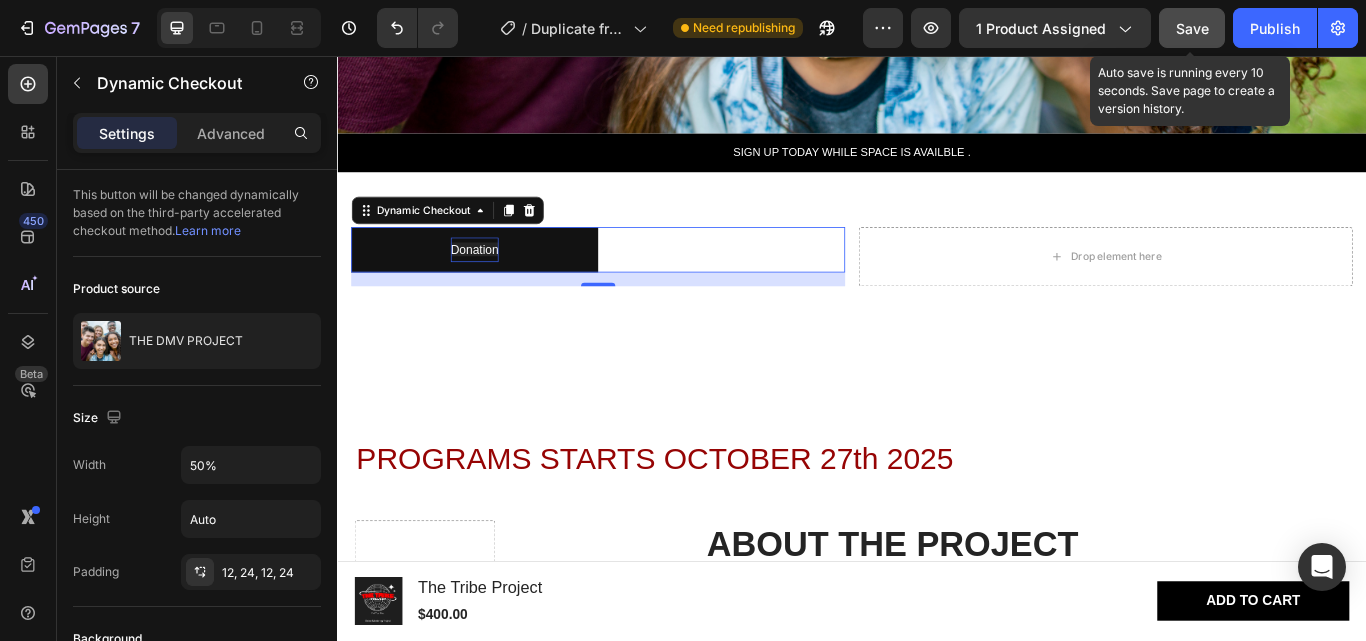 click on "Save" 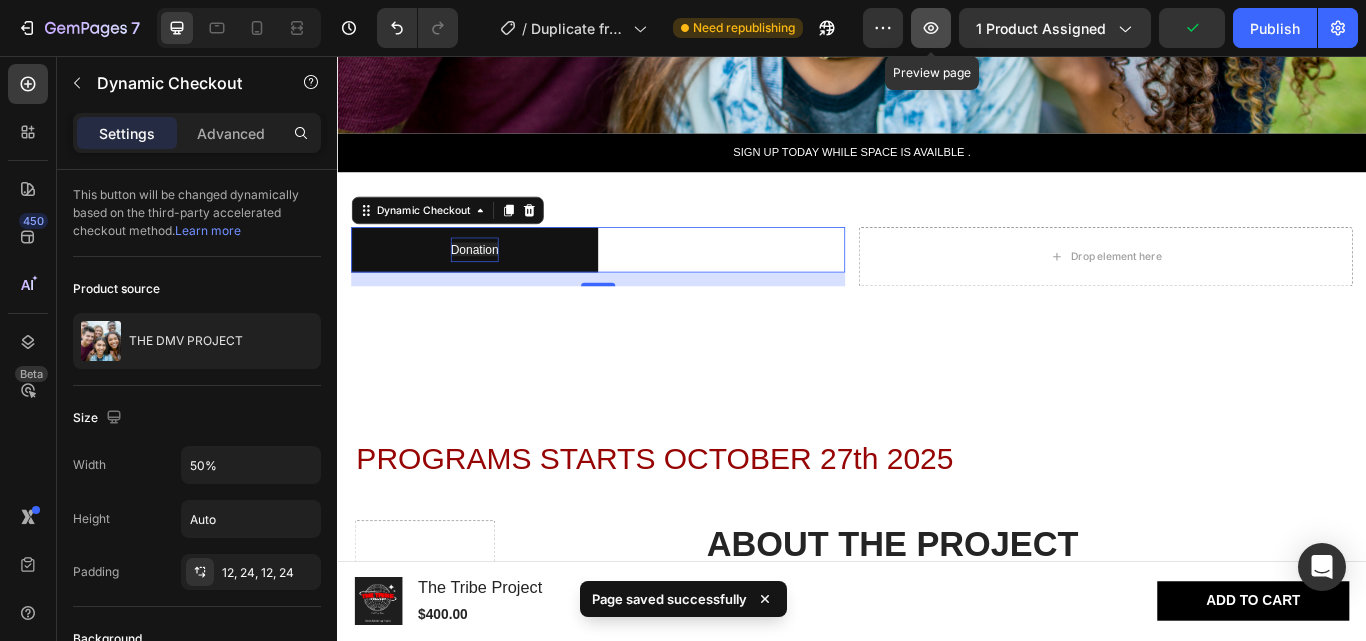 click 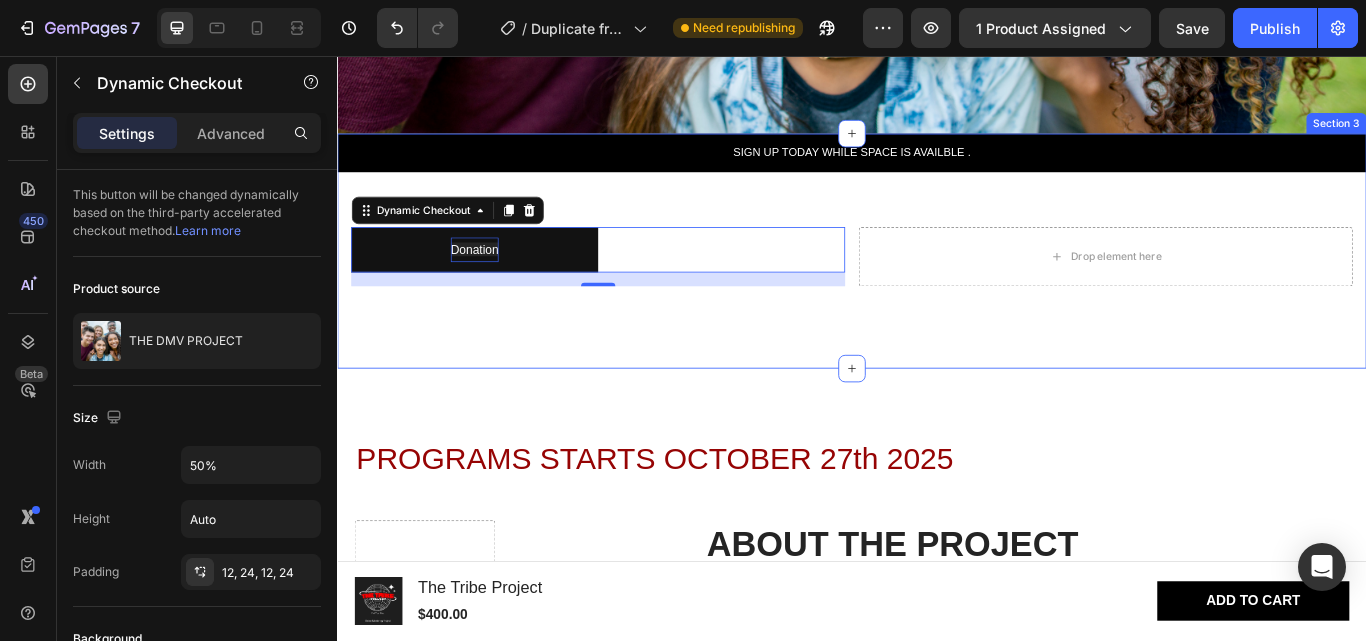 click on "SIGN UP TODAY WHILE SPACE IS AVAILBLE . Text Block Row Donation Dynamic Checkout   16 Product
Drop element here Row Section 3" at bounding box center [937, 284] 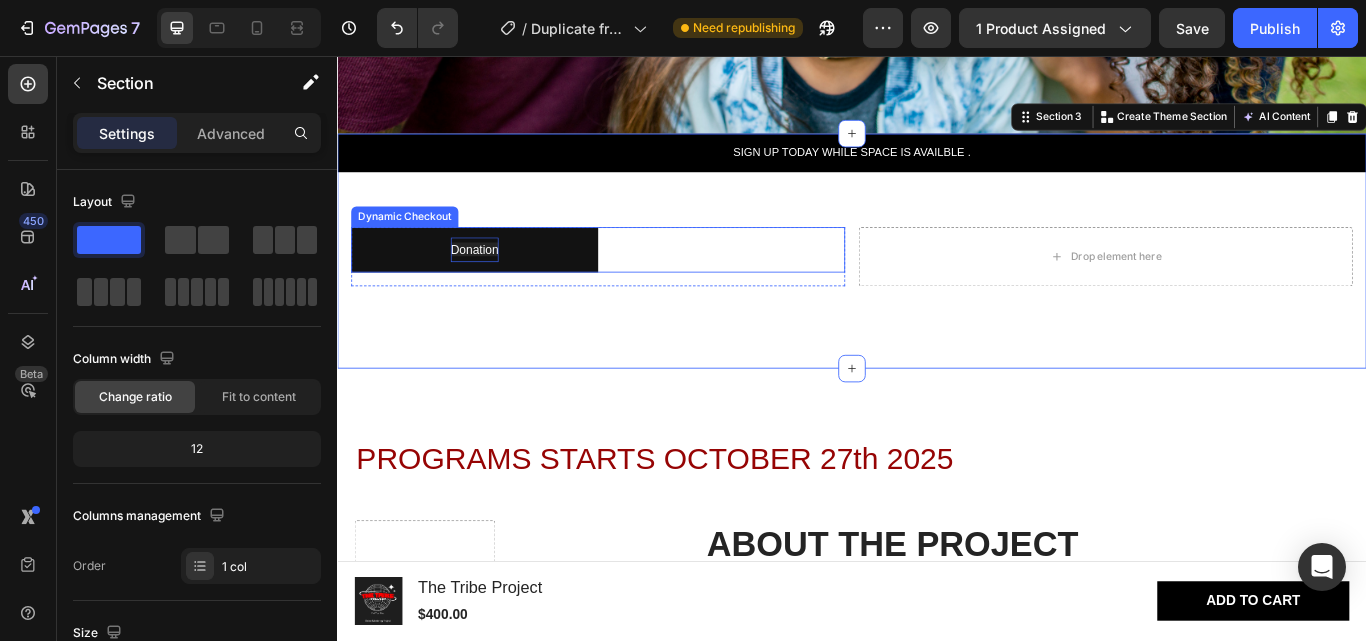 click on "Donation" at bounding box center (641, 282) 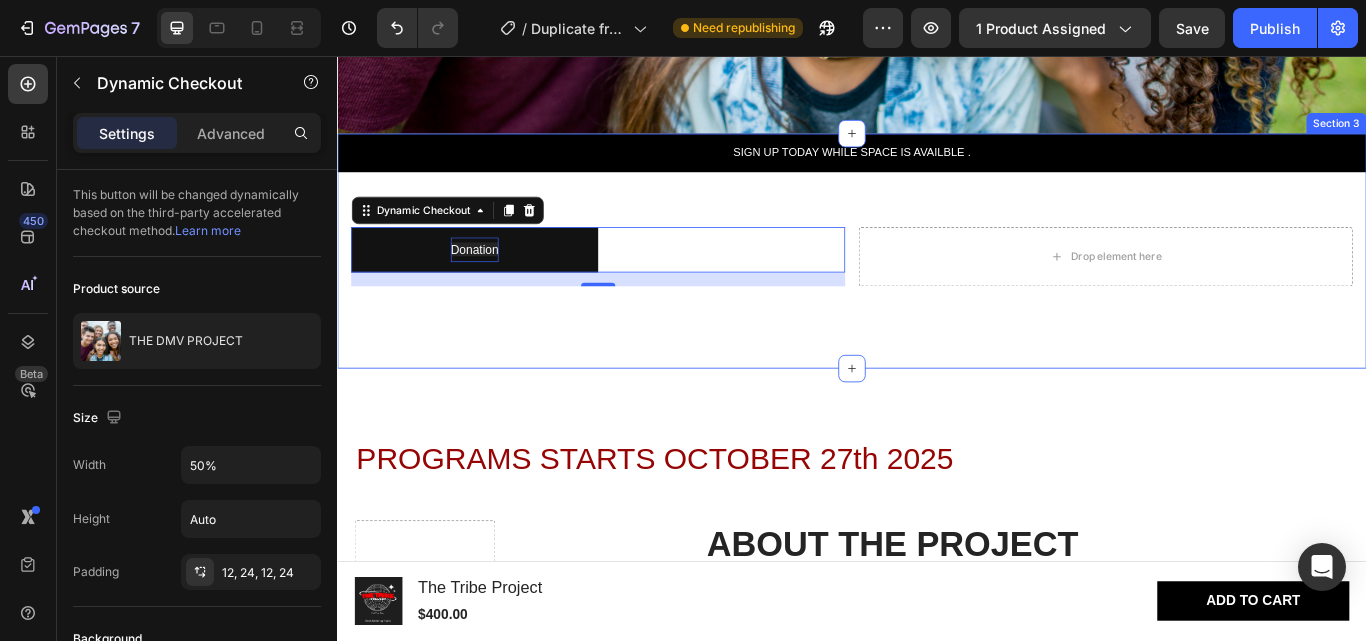 click on "SIGN UP TODAY WHILE SPACE IS AVAILBLE . Text Block Row Donation Dynamic Checkout   16 Product
Drop element here Row Section 3" at bounding box center (937, 284) 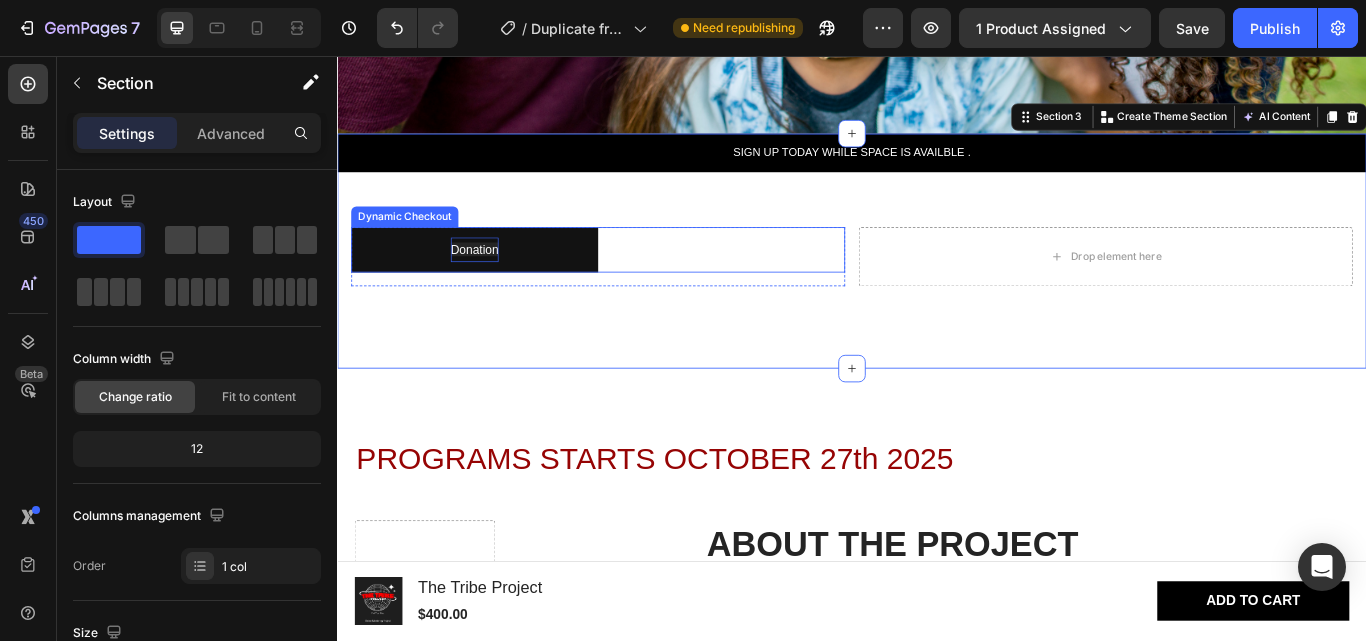 click on "Donation" at bounding box center [497, 282] 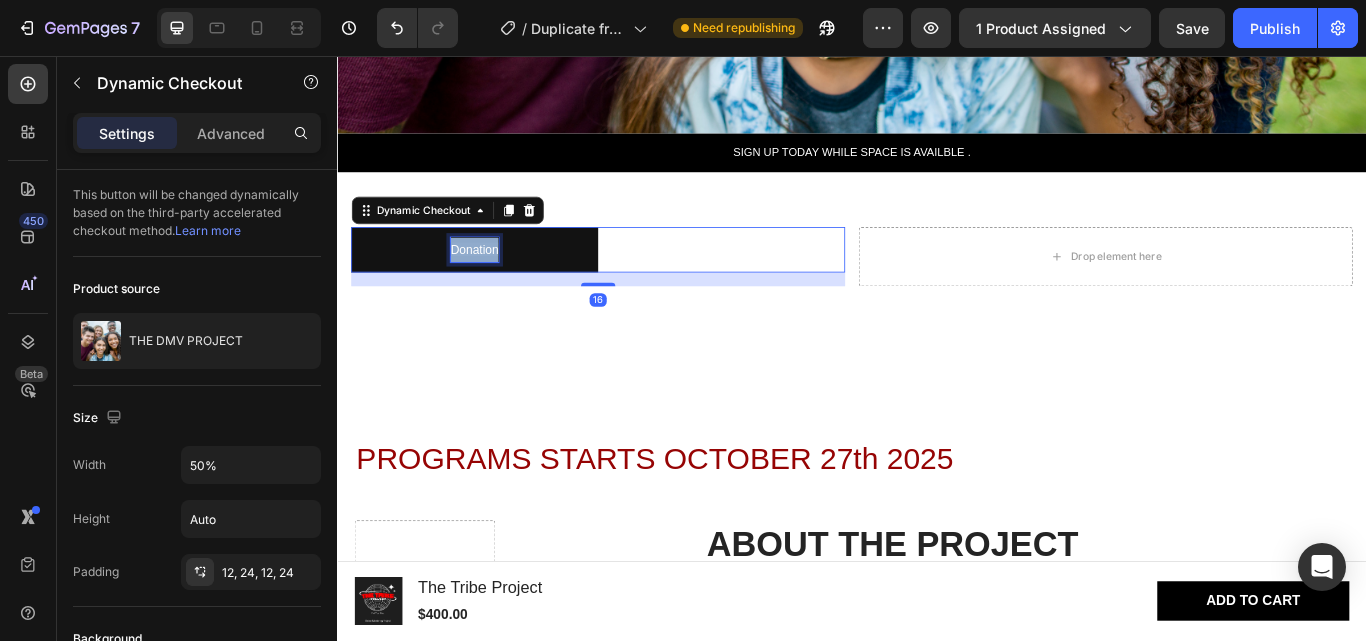 click on "Donation" at bounding box center (497, 282) 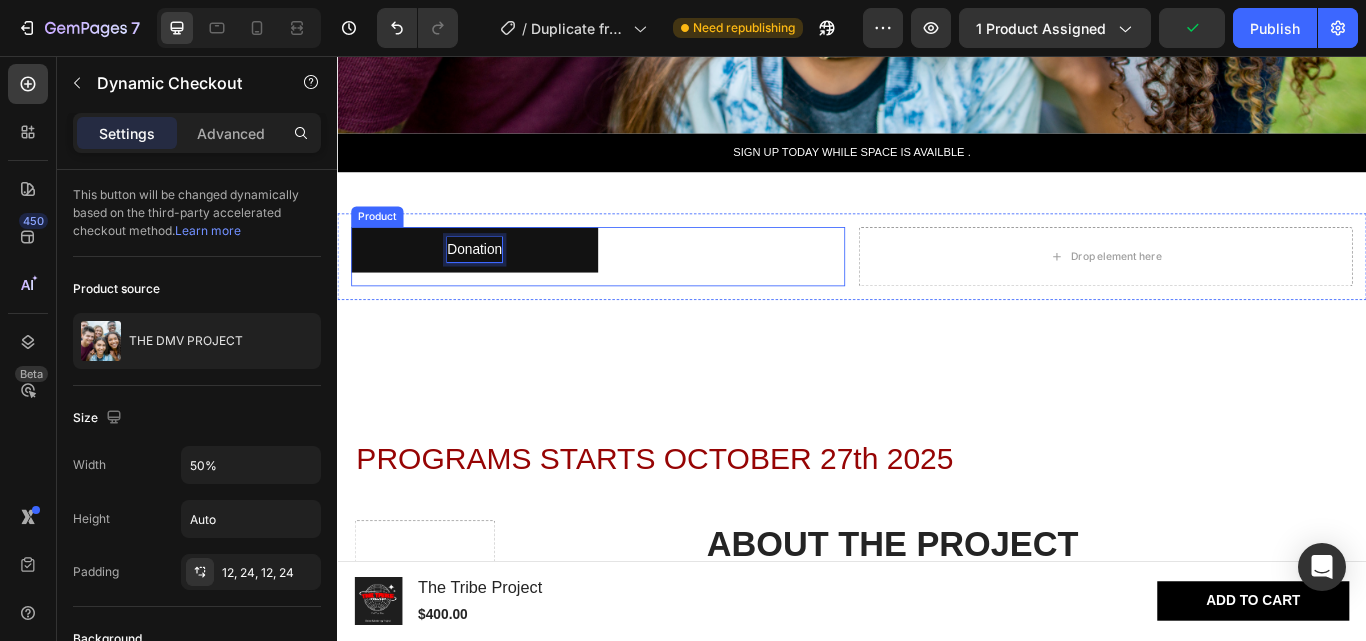click on "Donation Dynamic Checkout   16" at bounding box center [641, 290] 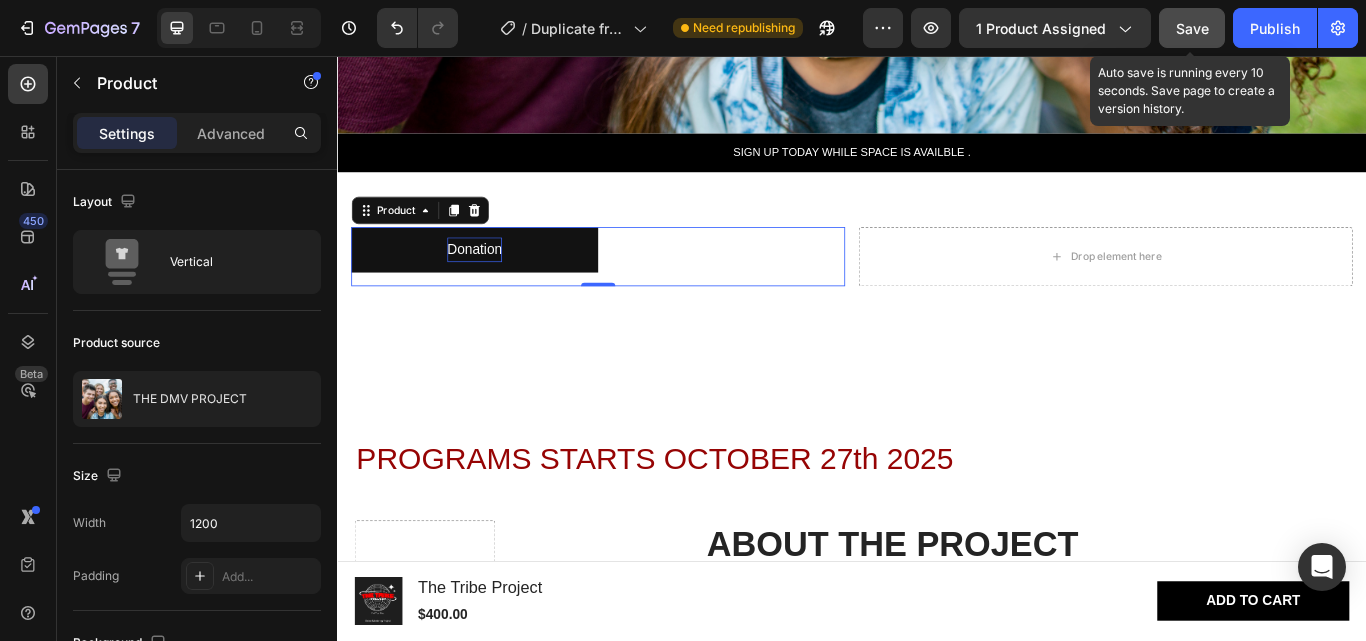 click on "Save" at bounding box center (1192, 28) 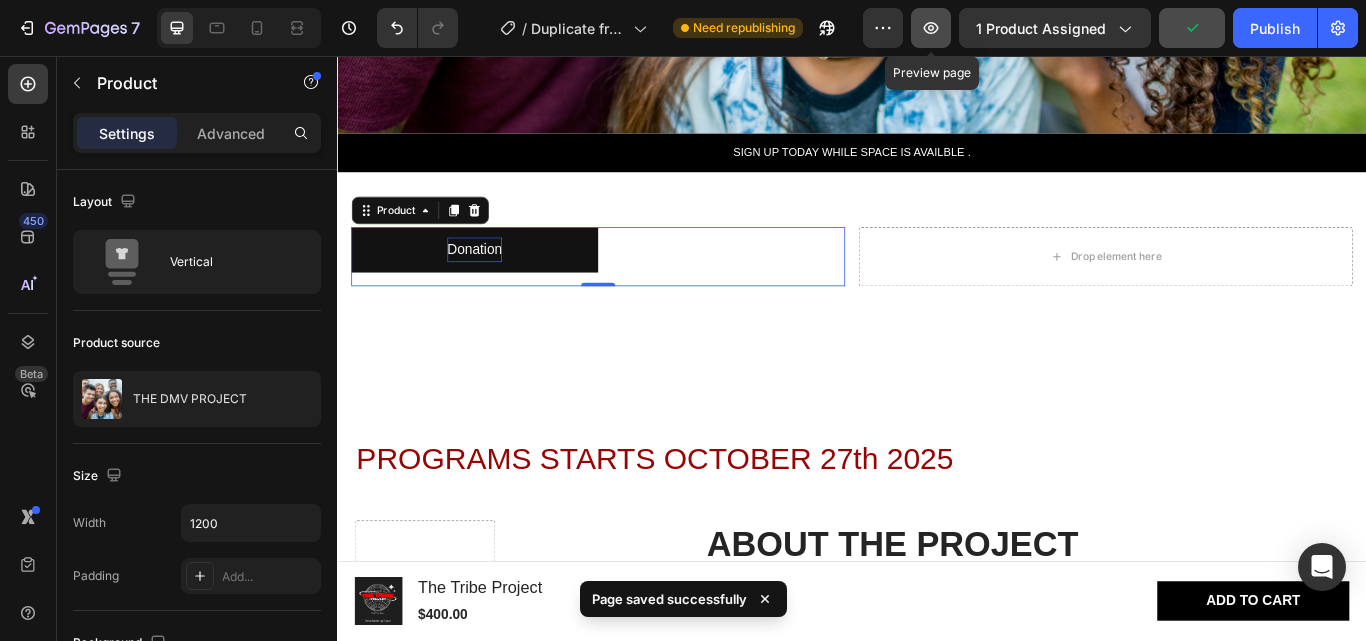 click 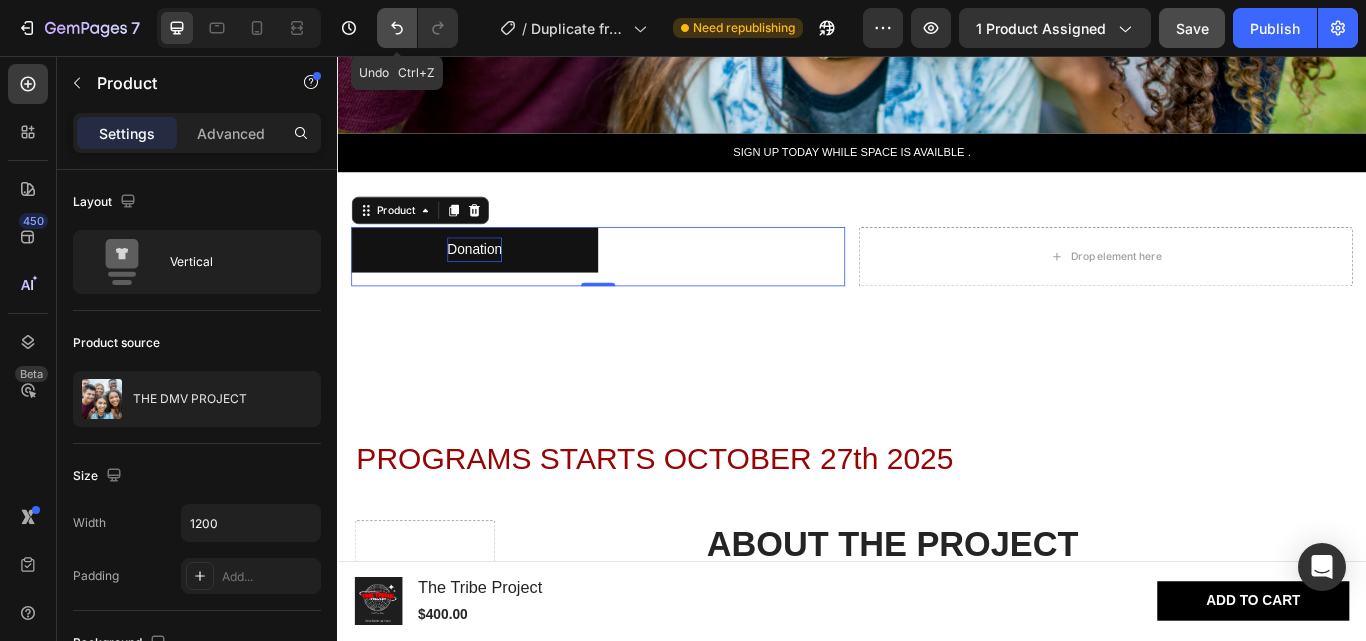 click 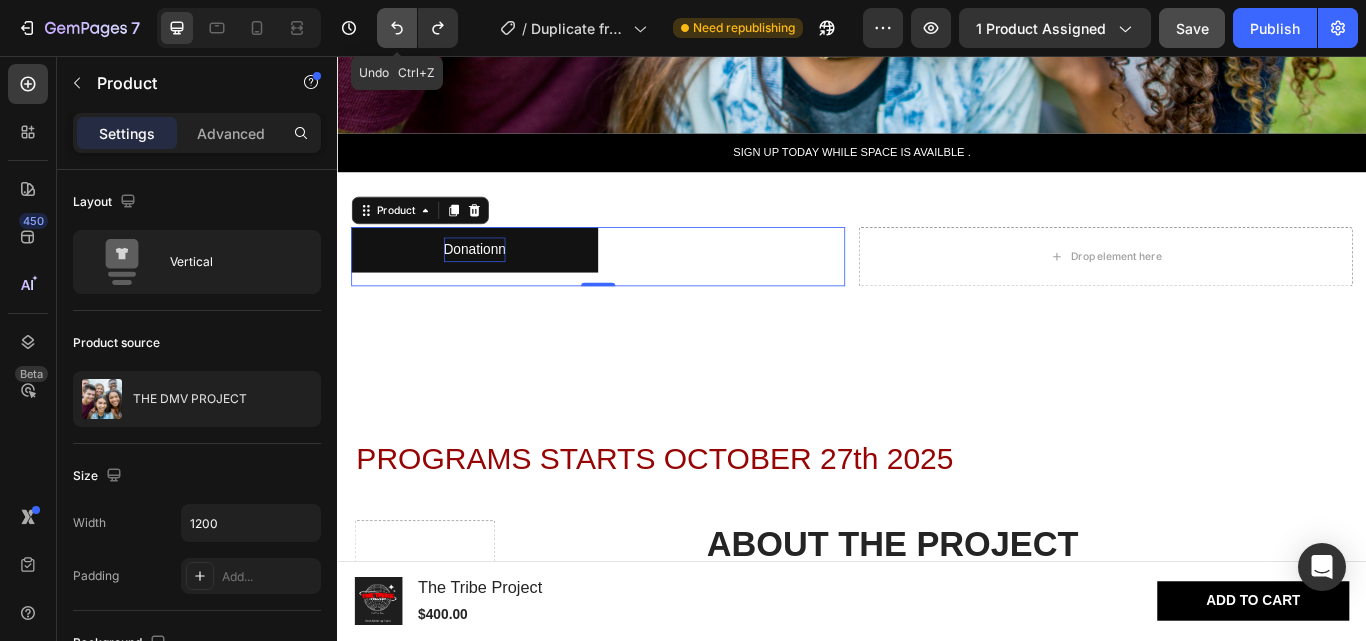 click 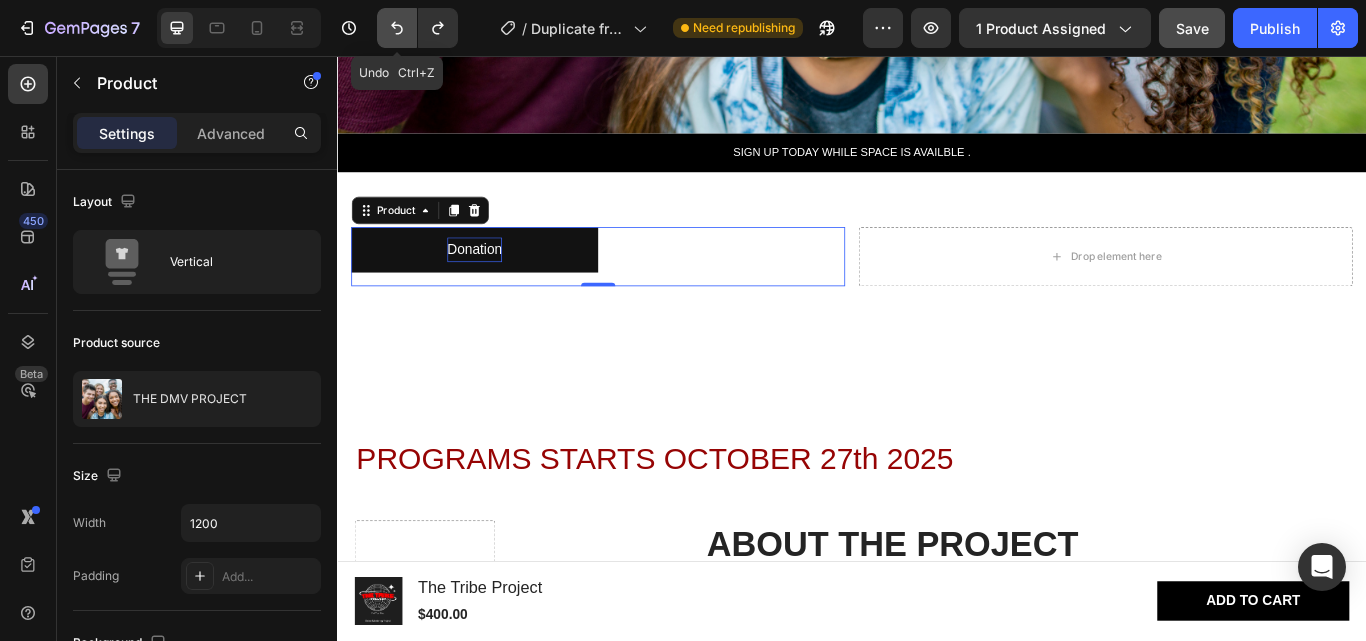 click 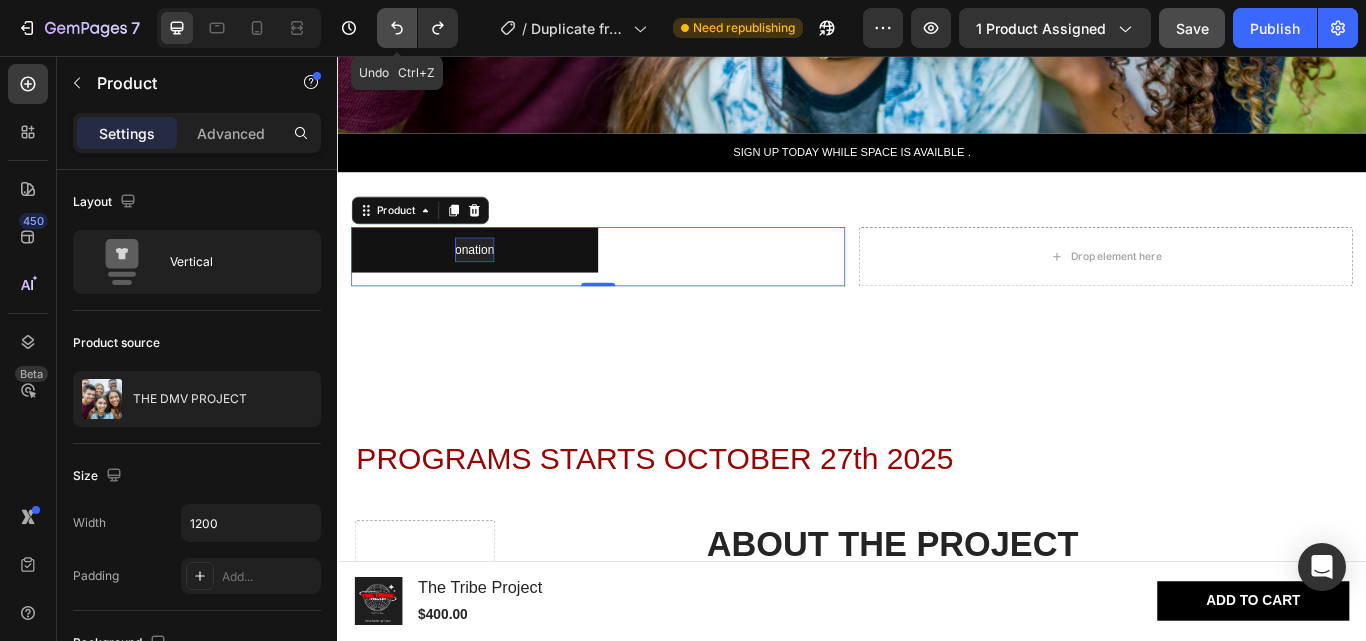 click 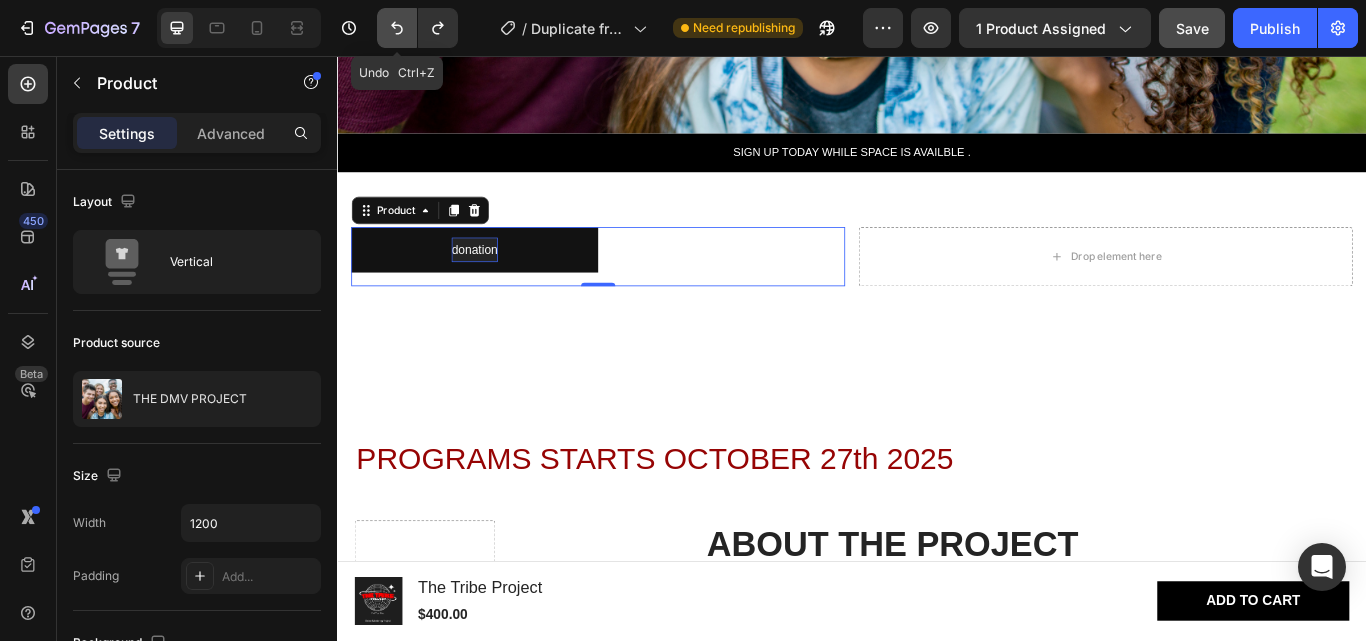 click 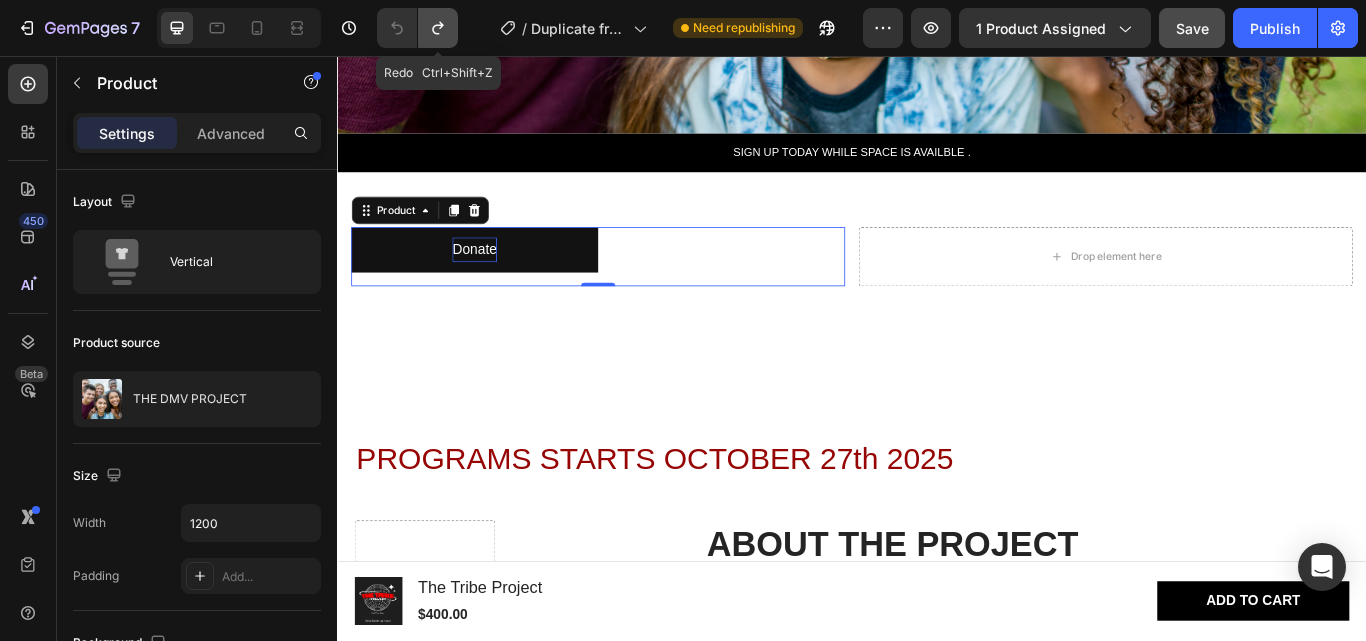 click 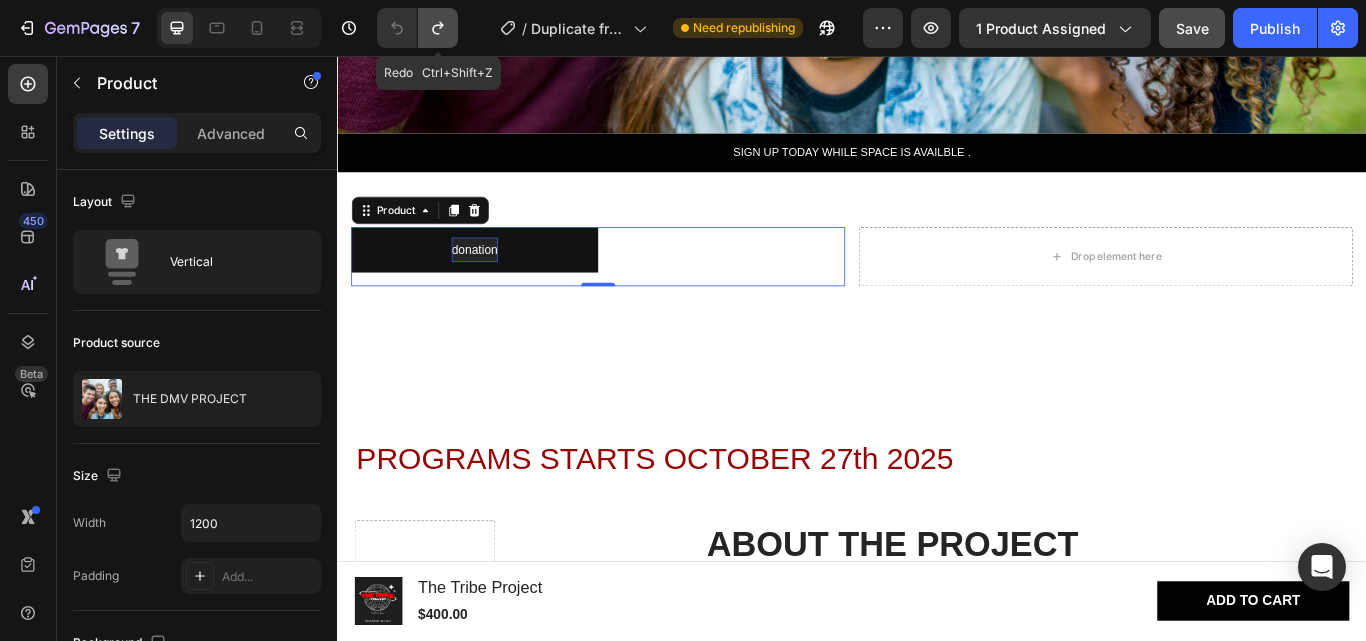 click 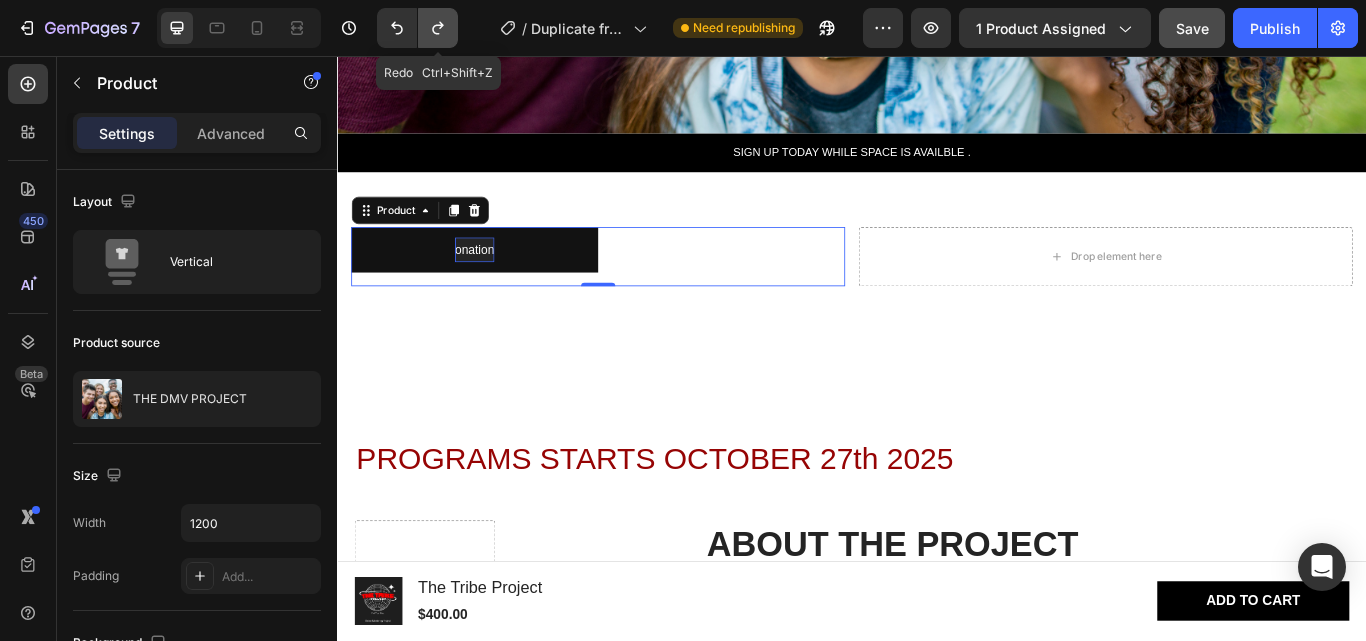 click 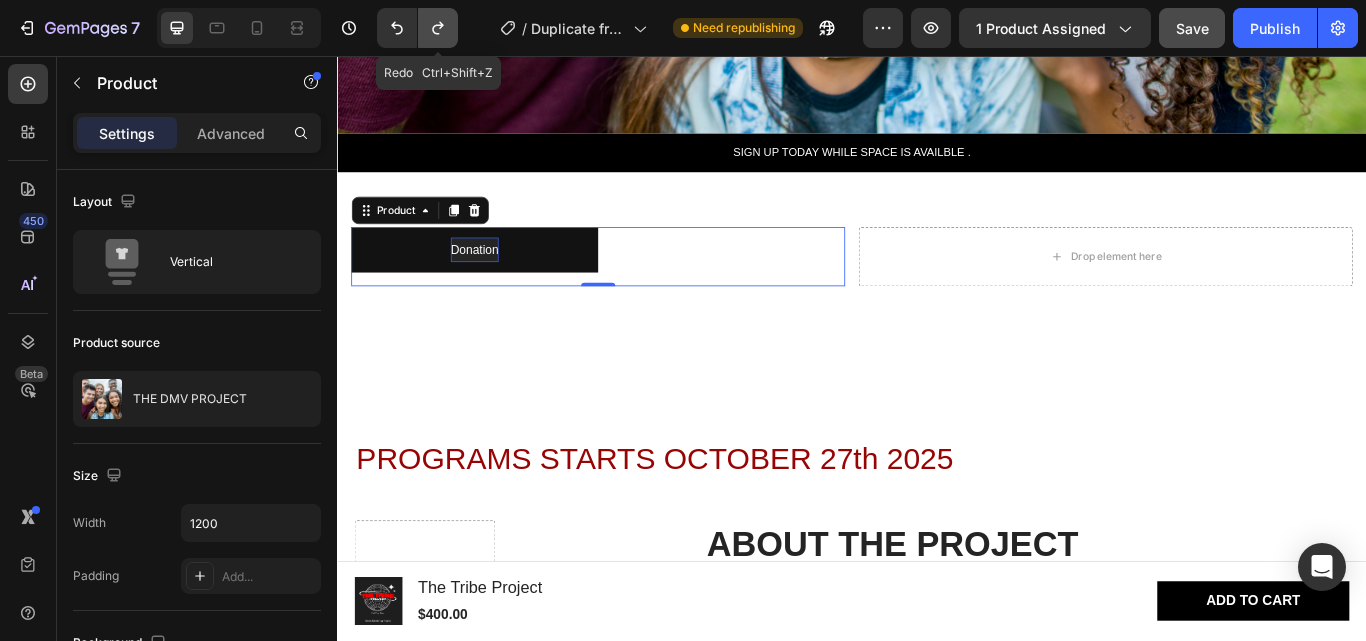 click 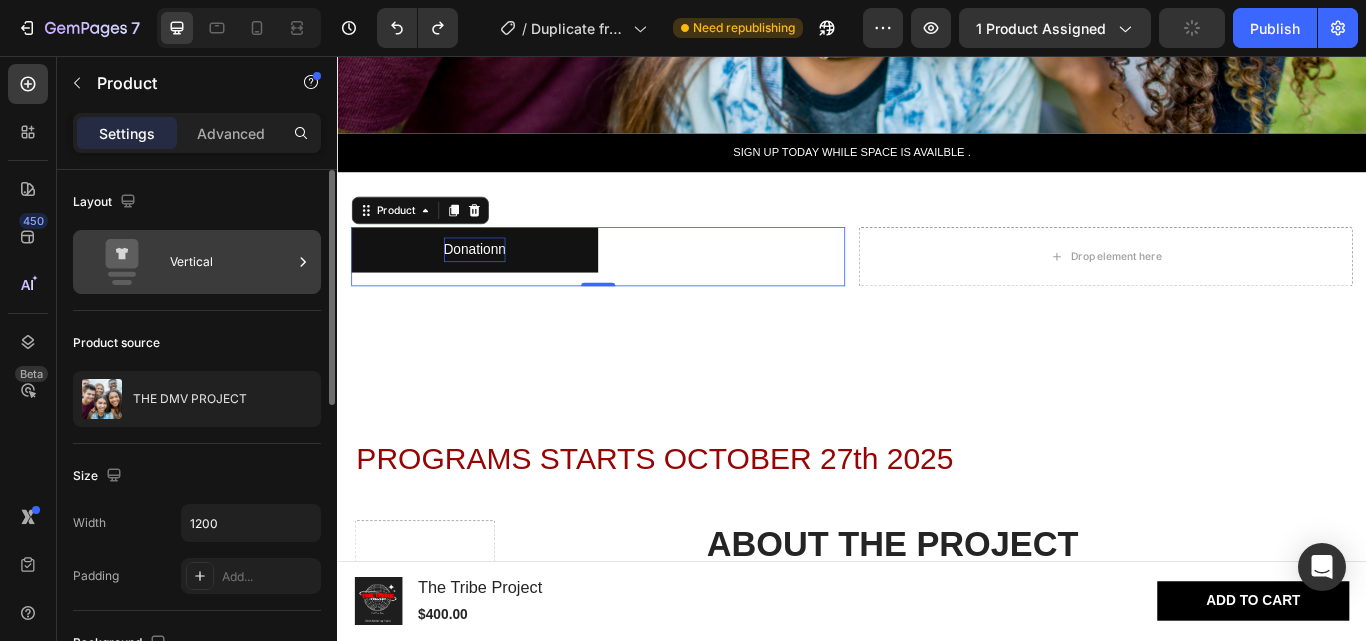 click on "Vertical" at bounding box center (231, 262) 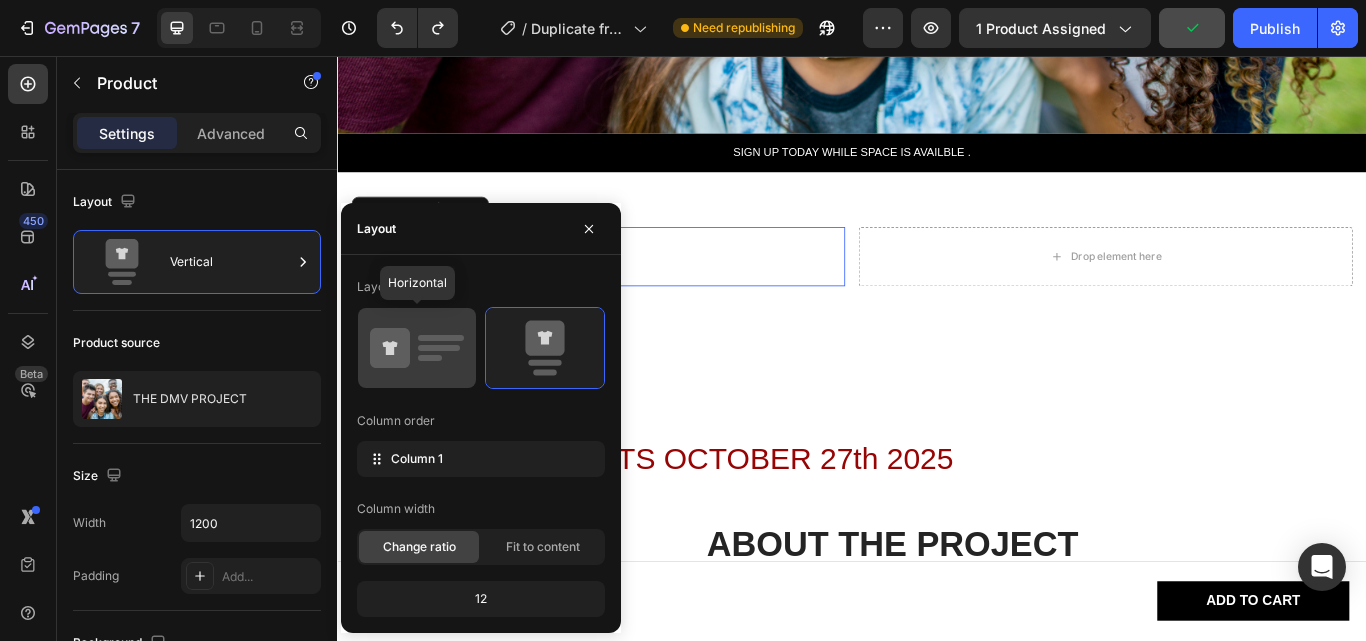 click 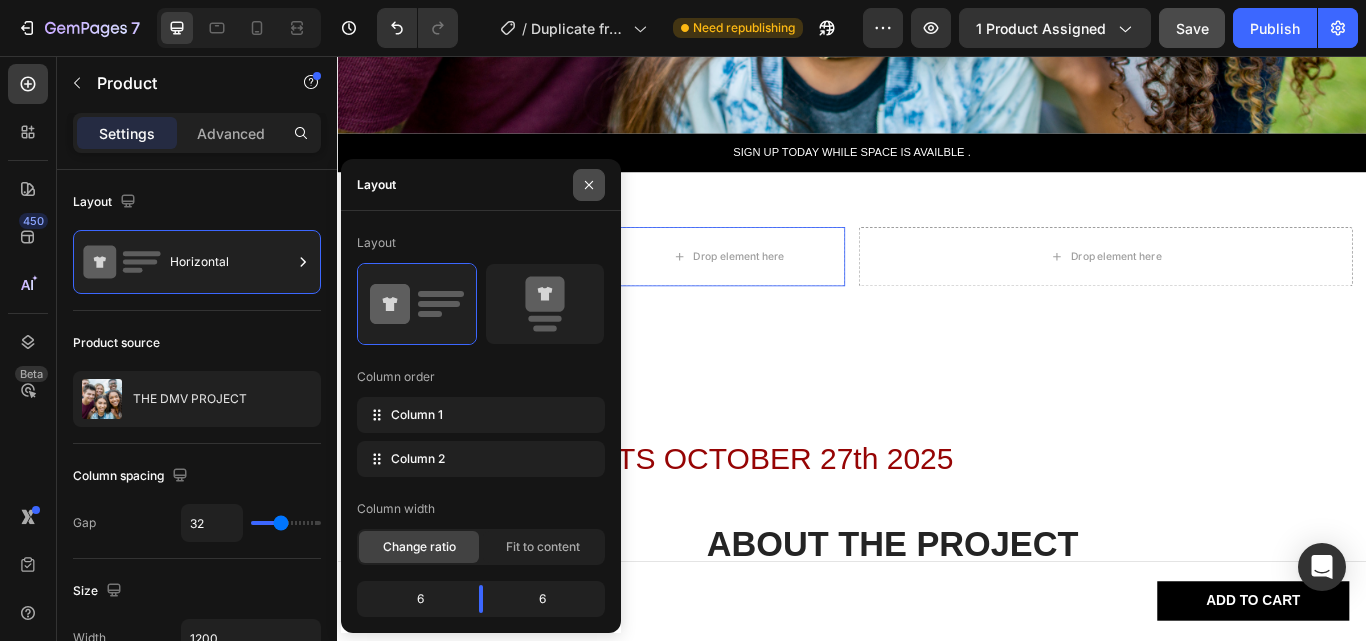 click 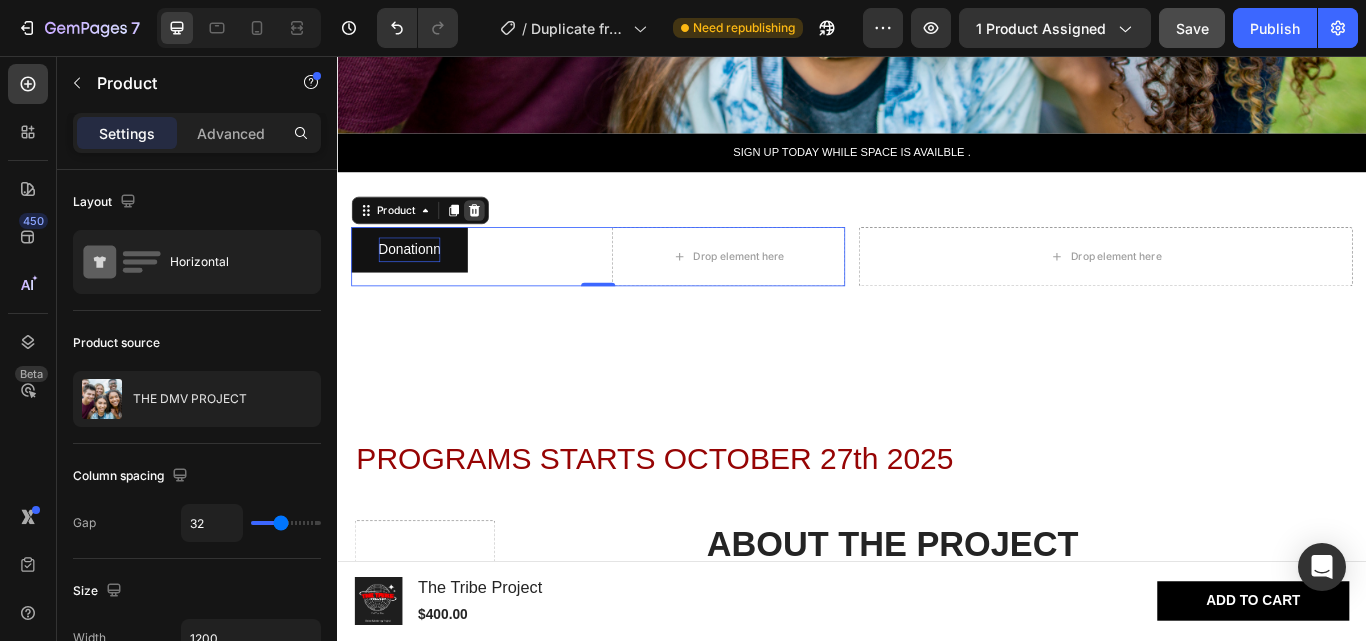click 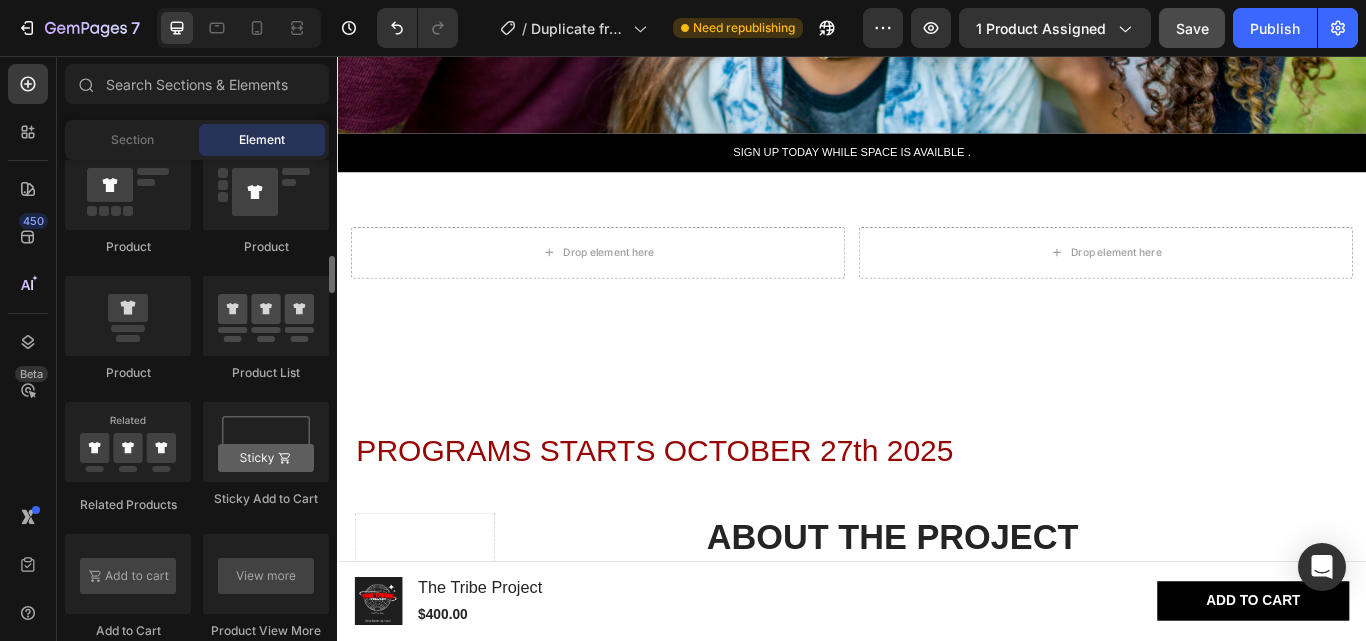 scroll, scrollTop: 2400, scrollLeft: 0, axis: vertical 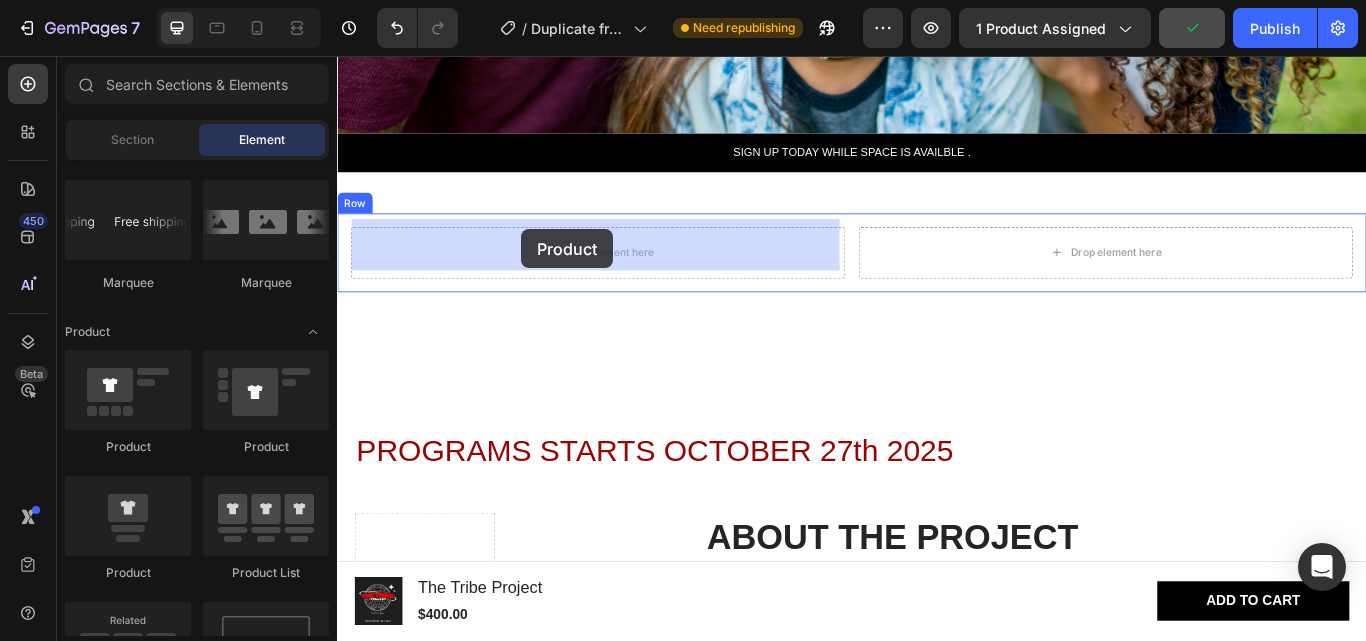 drag, startPoint x: 465, startPoint y: 453, endPoint x: 551, endPoint y: 258, distance: 213.12202 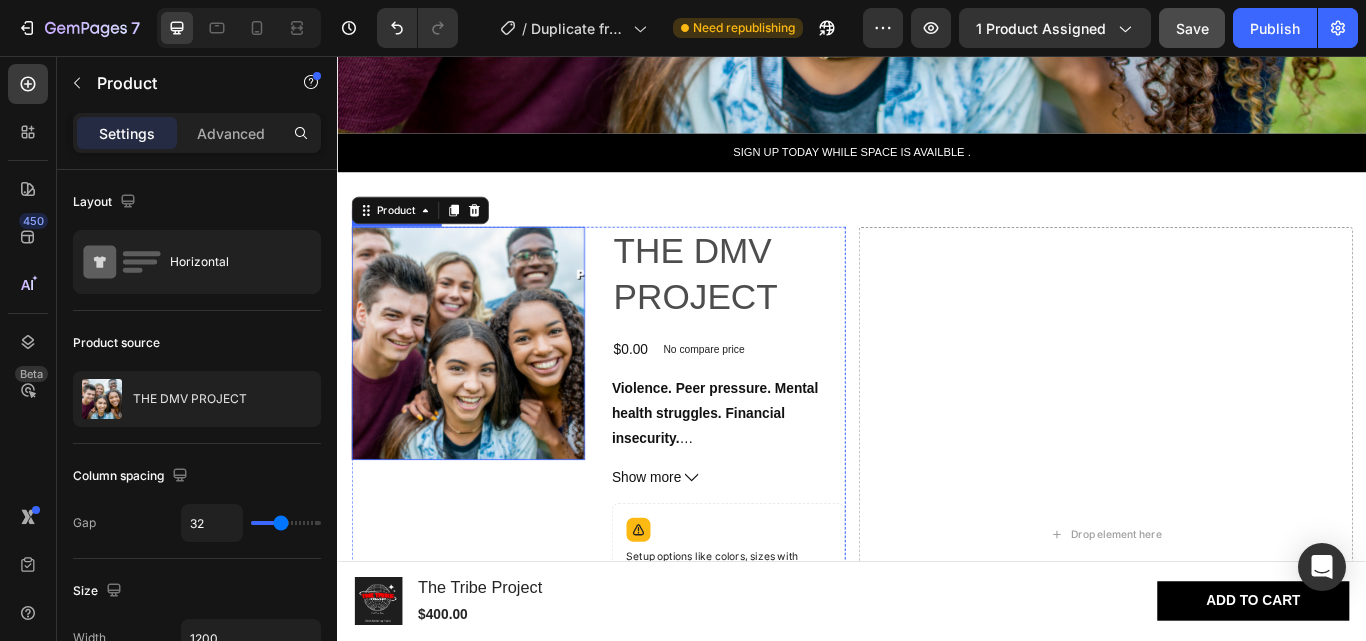 click at bounding box center [489, 392] 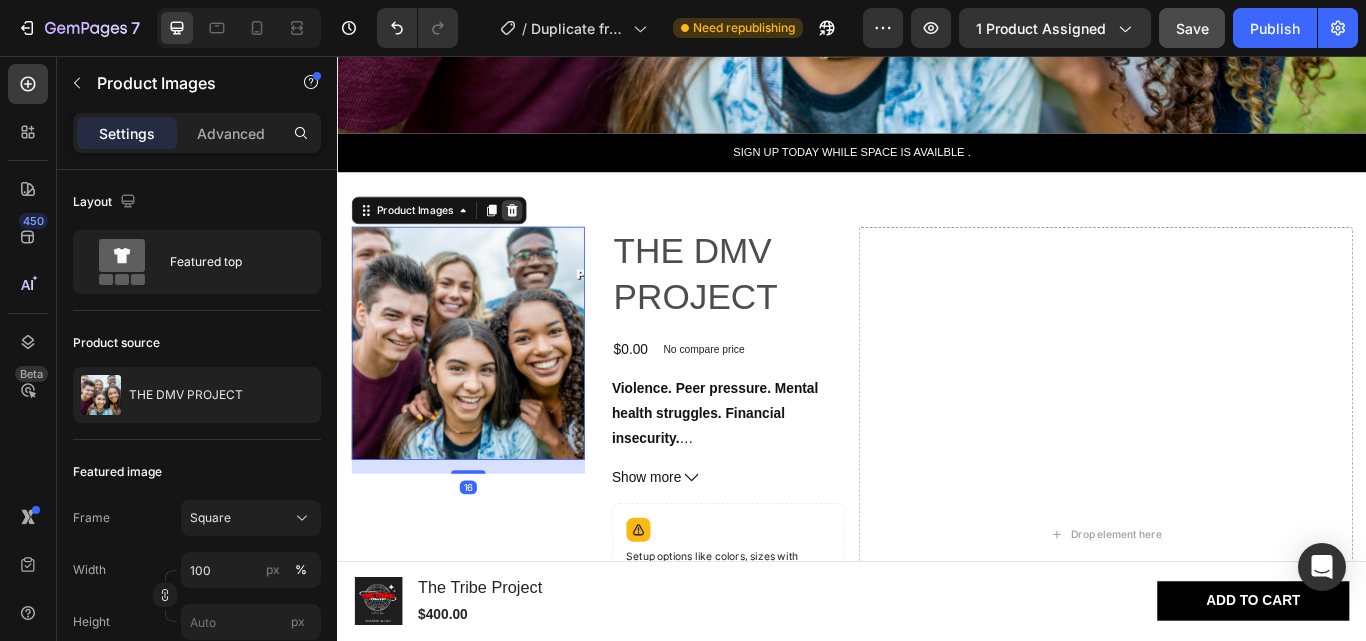 click 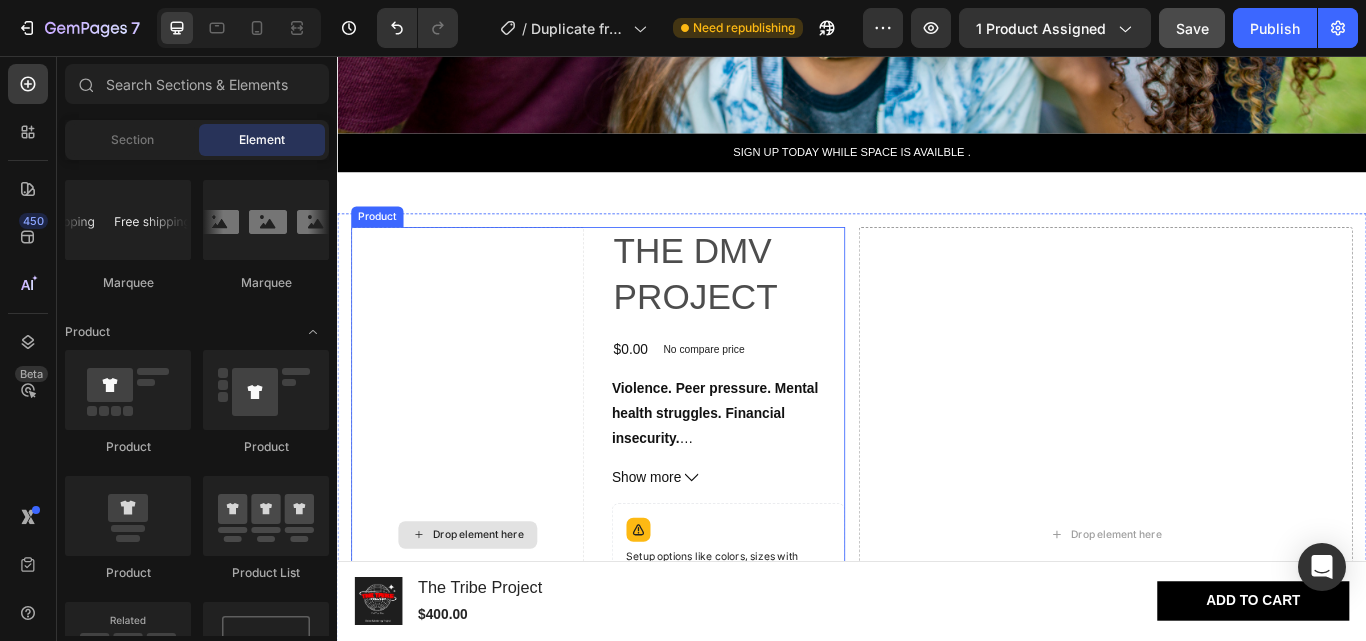 click on "Drop element here" at bounding box center (489, 615) 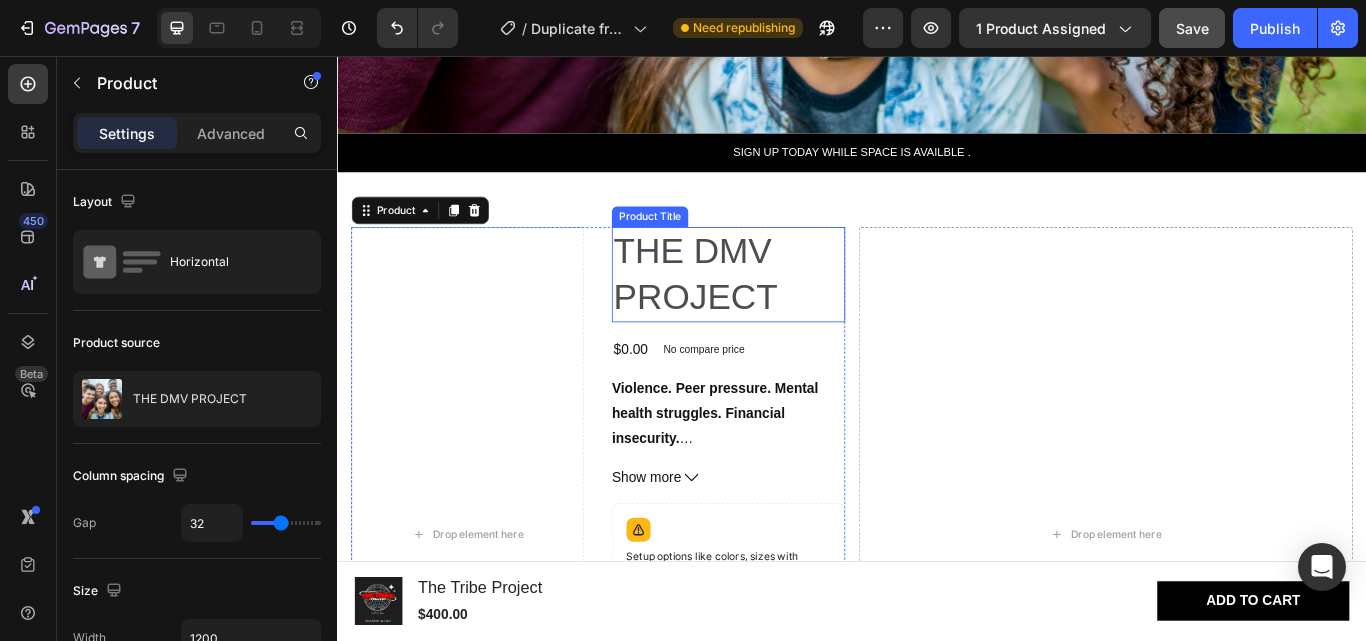 click on "THE DMV PROJECT" at bounding box center [793, 311] 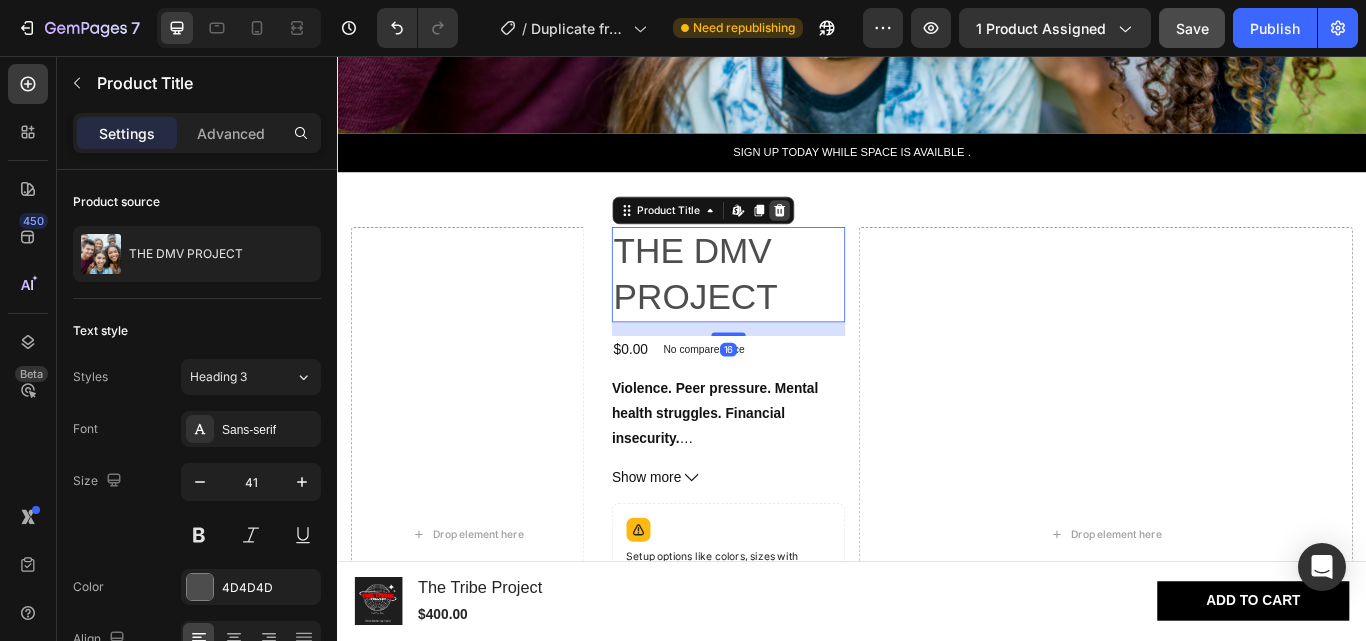 click 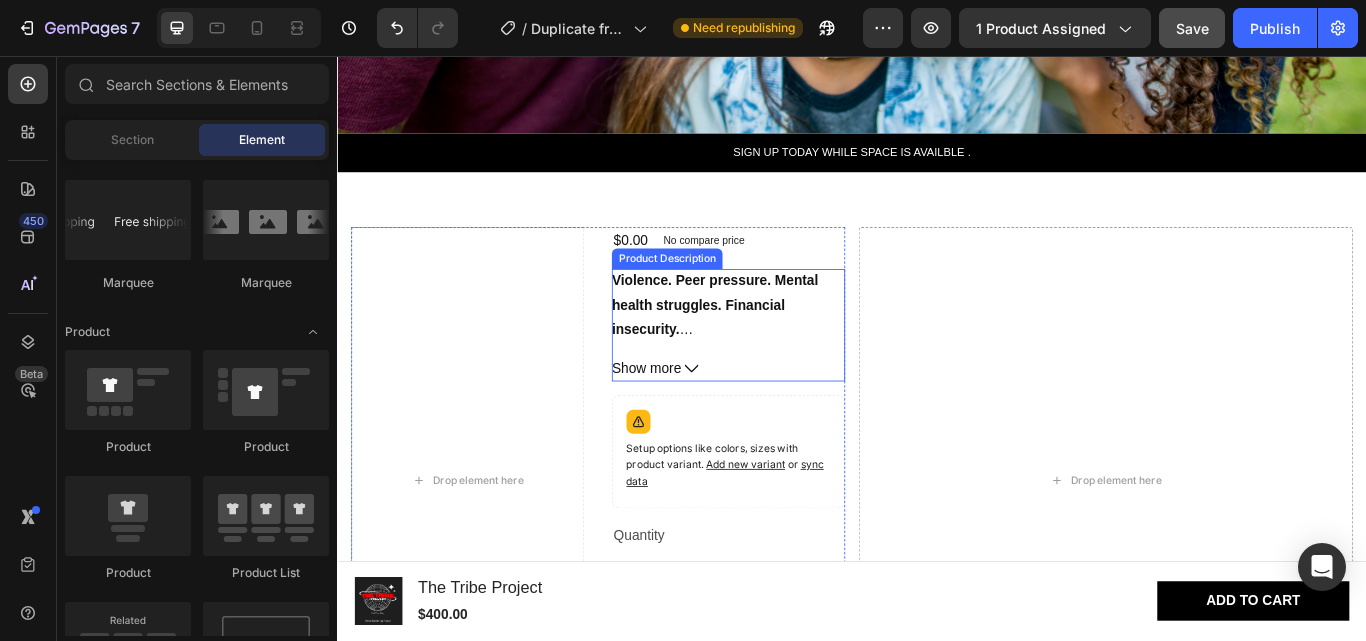 click on "Violence. Peer pressure. Mental health struggles. Financial insecurity." at bounding box center (777, 347) 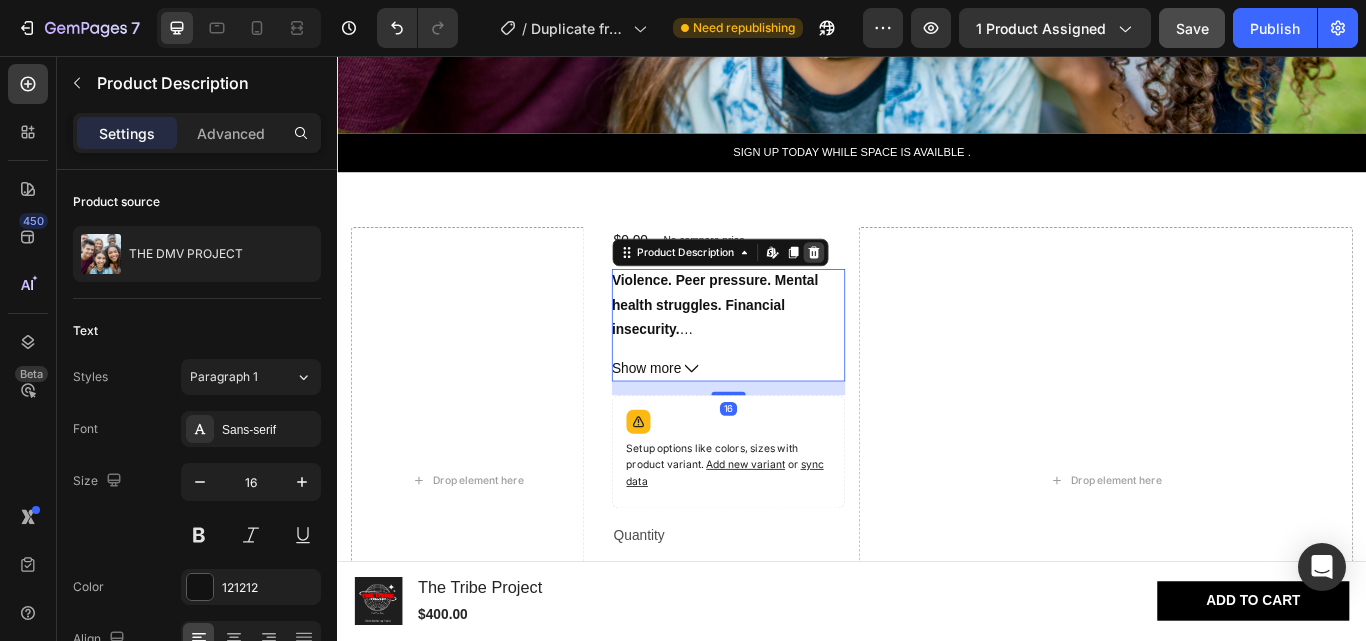click at bounding box center (892, 286) 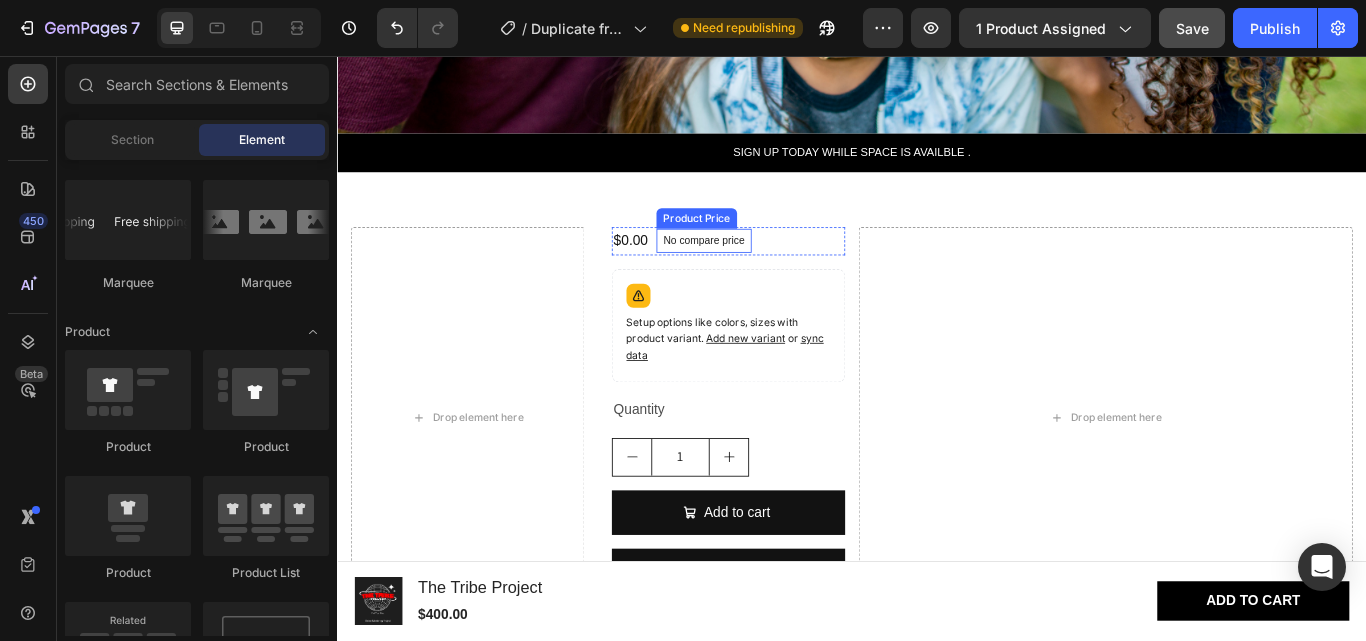 click on "No compare price" at bounding box center (764, 272) 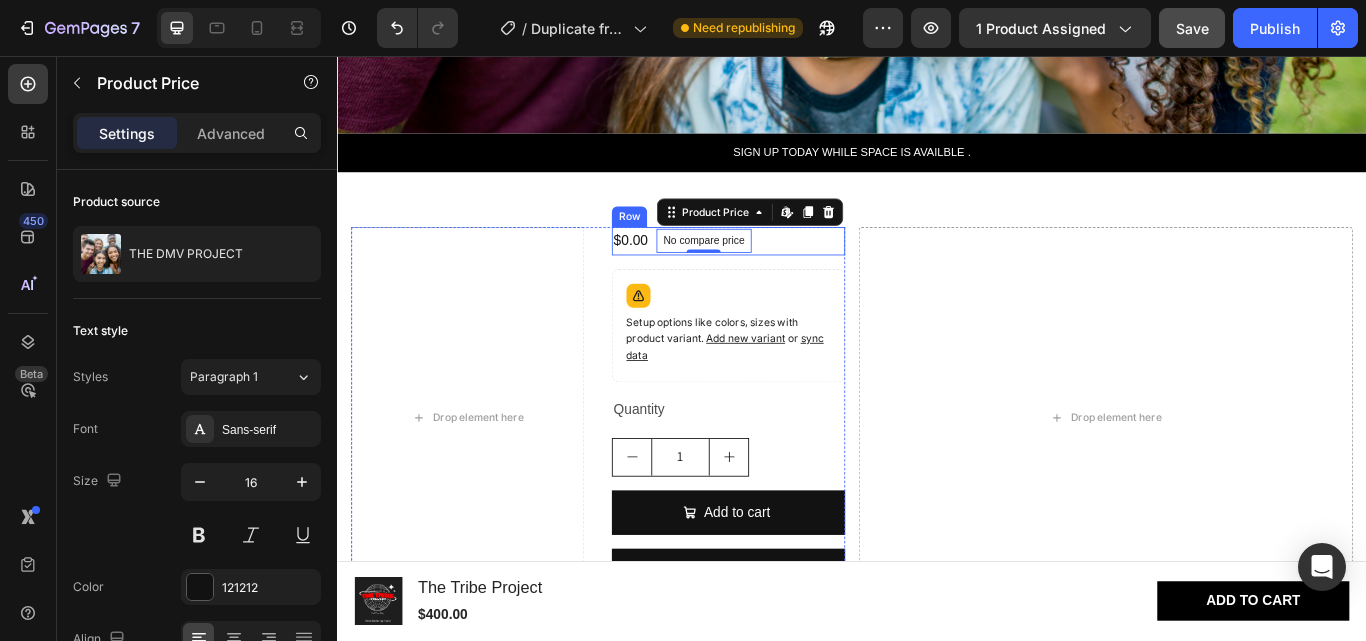 click on "$0.00 Product Price Product Price No compare price Product Price   Edit content in Shopify 0 Row" at bounding box center (793, 272) 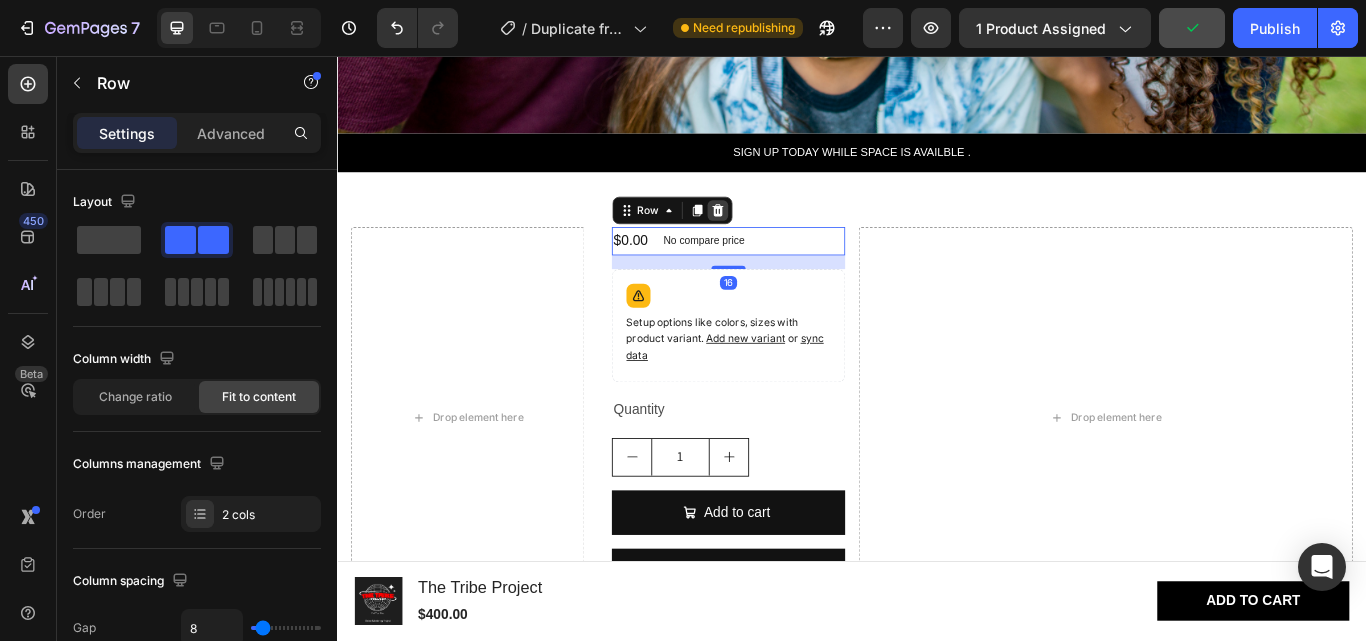 click 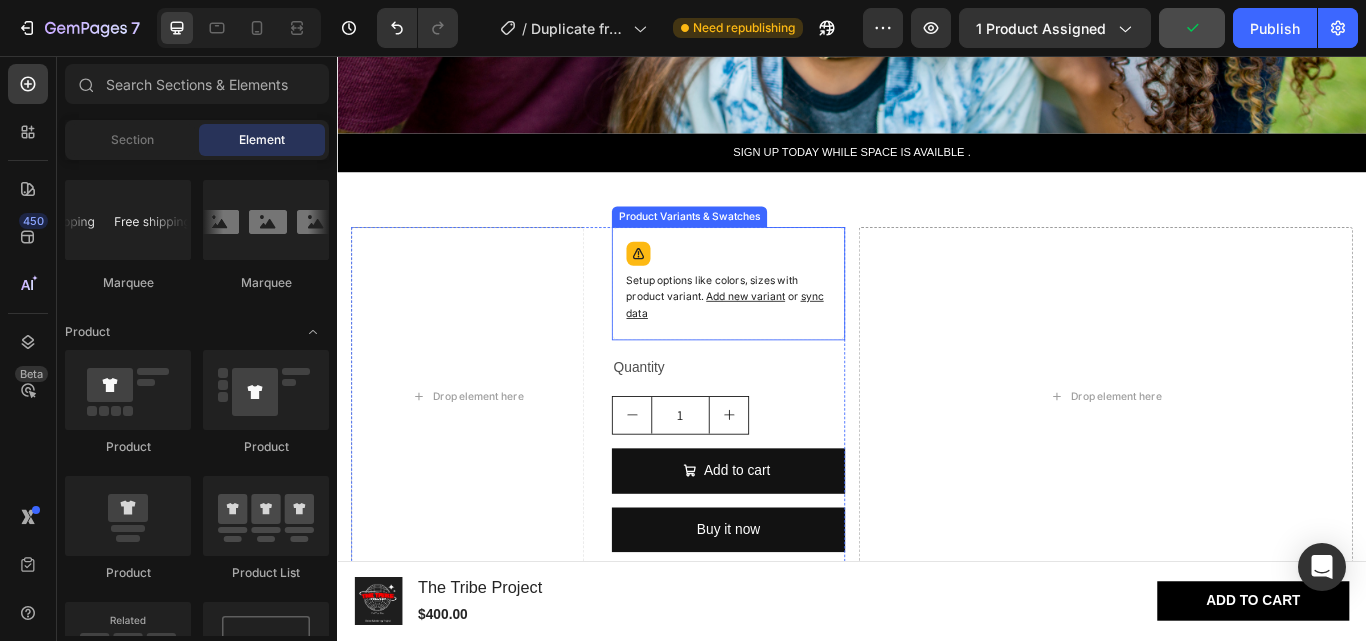 click on "Setup options like colors, sizes with product variant.       Add new variant   or   sync data" at bounding box center [793, 338] 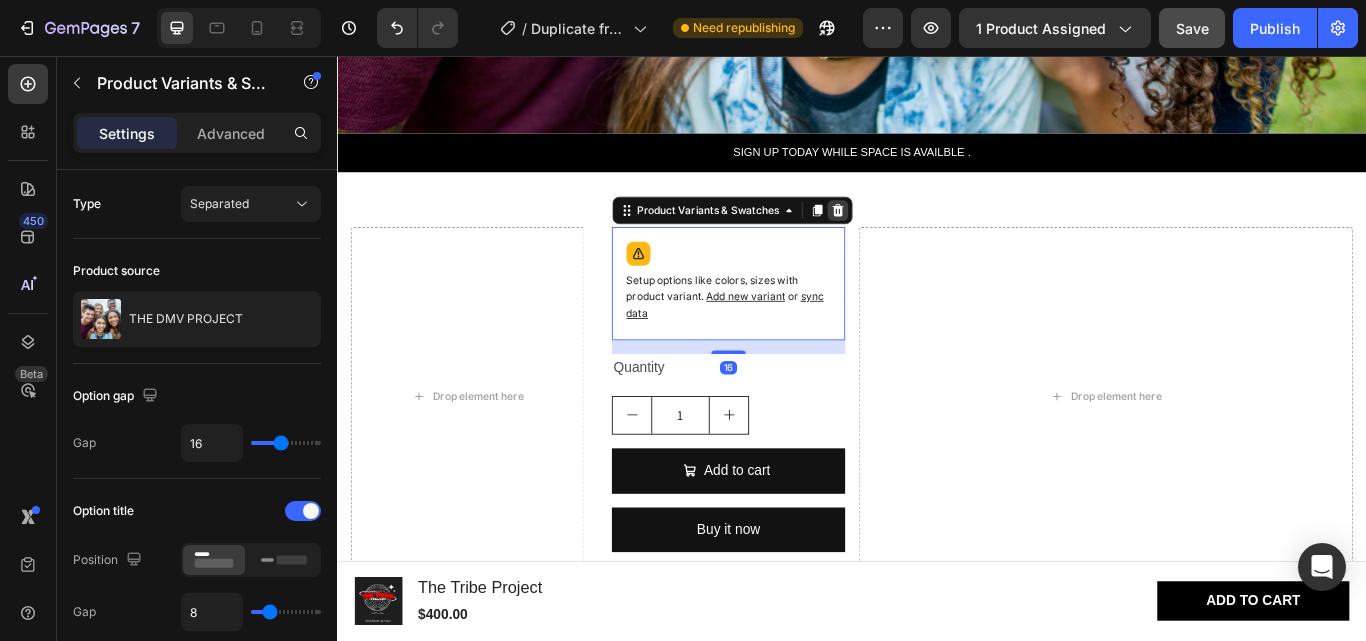 click 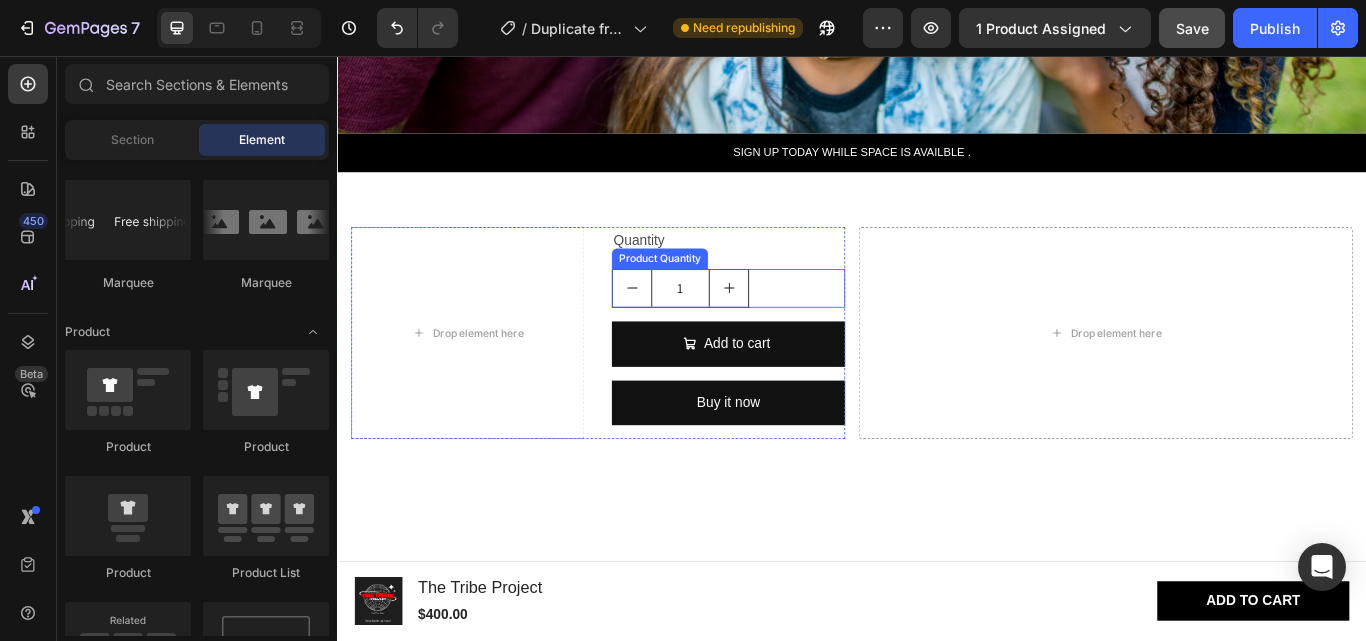 click on "1" at bounding box center [793, 327] 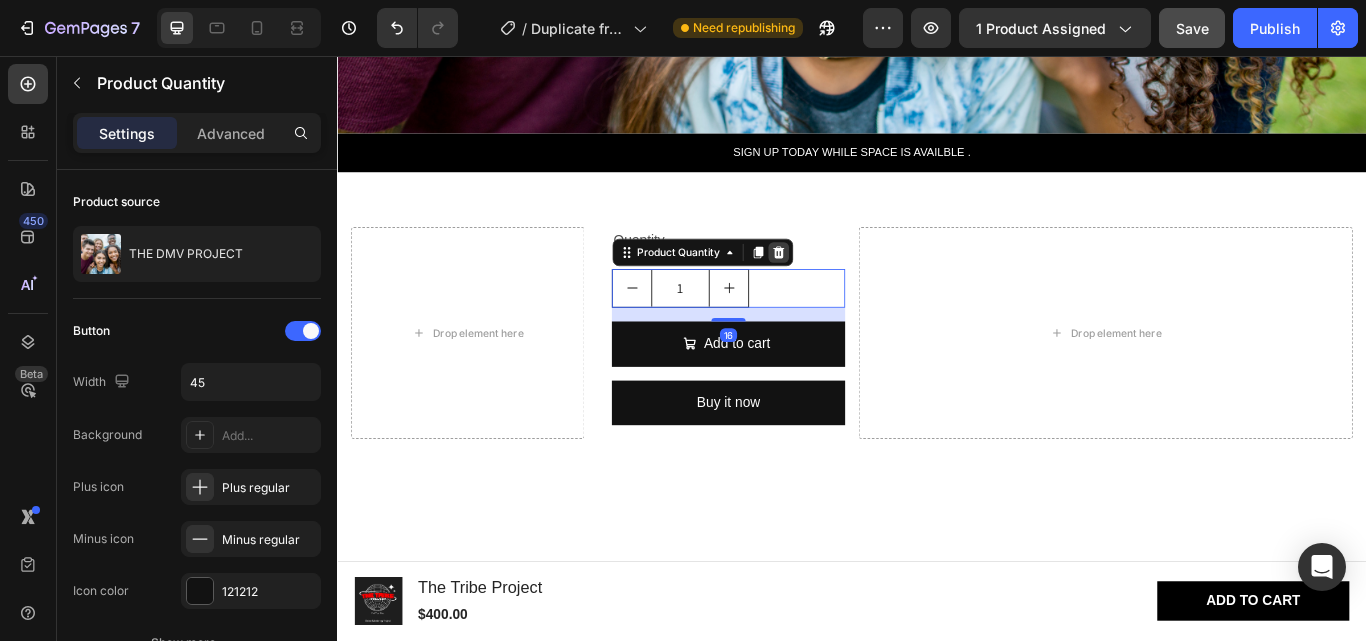 click 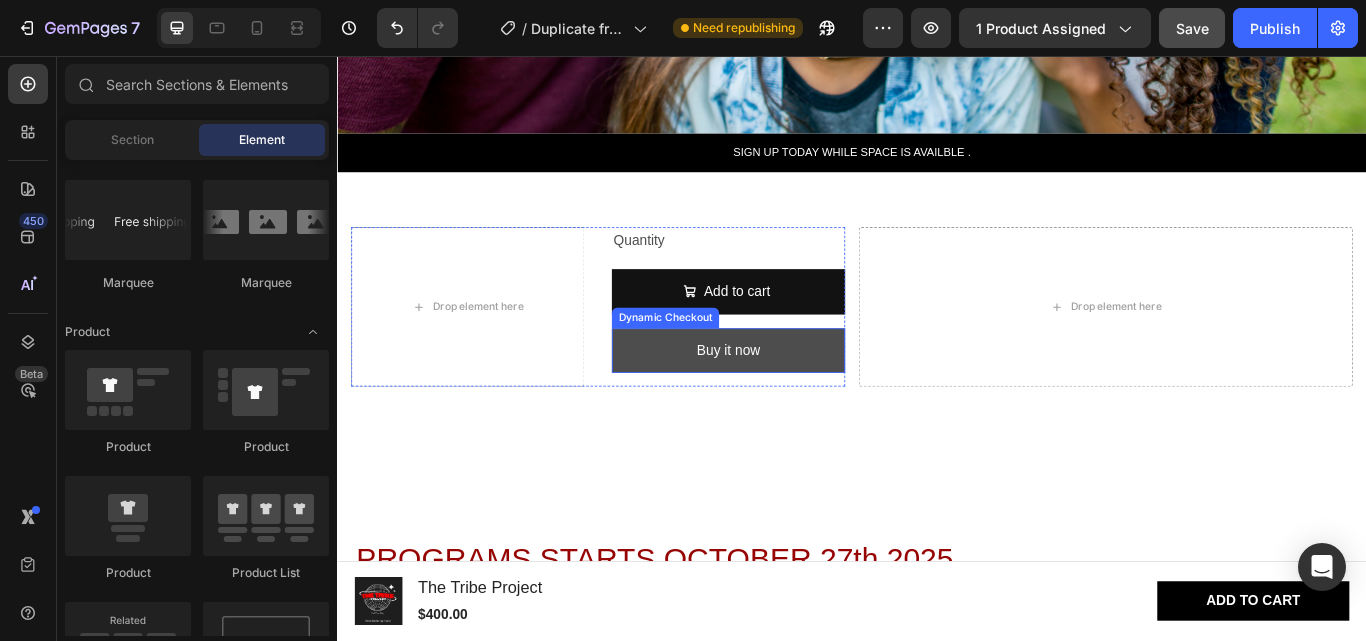 click on "Buy it now" at bounding box center (793, 400) 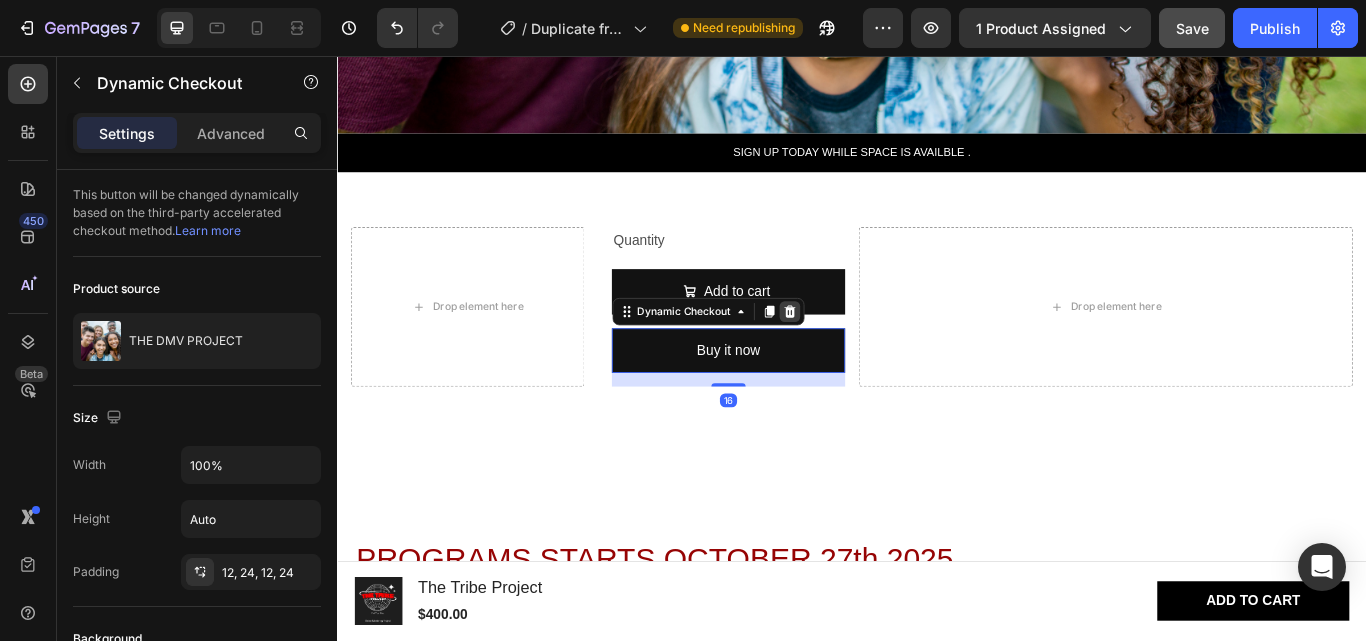 click 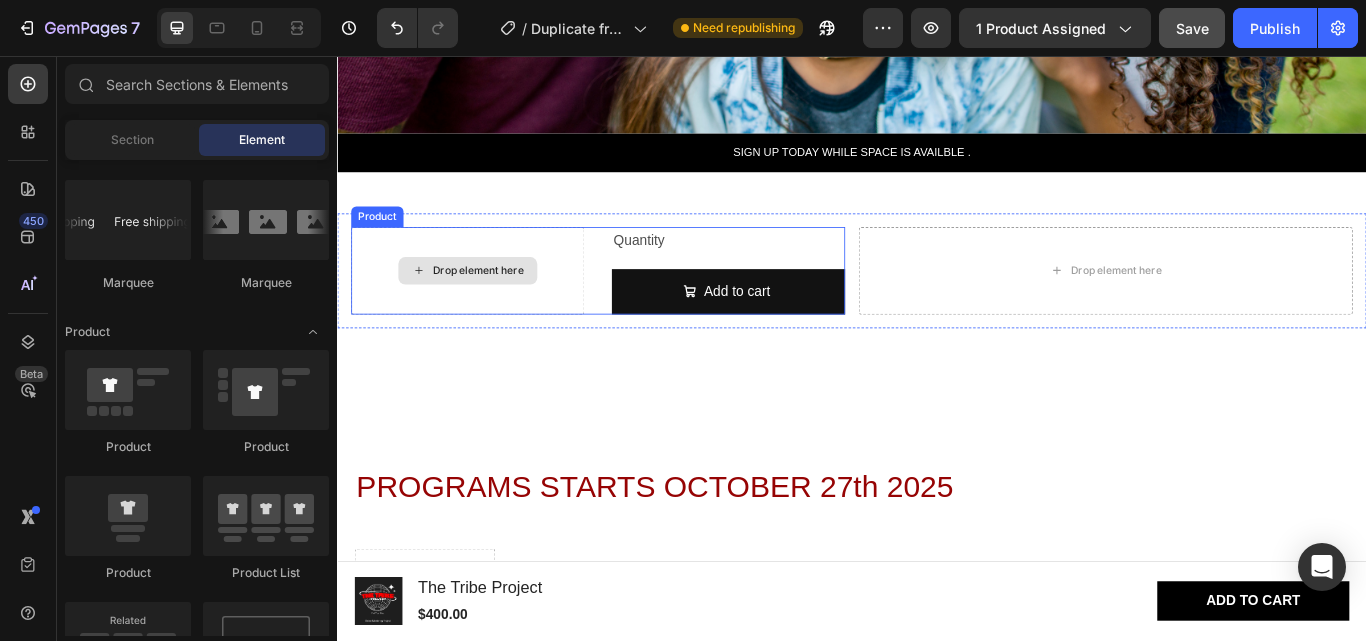click on "Drop element here" at bounding box center [489, 307] 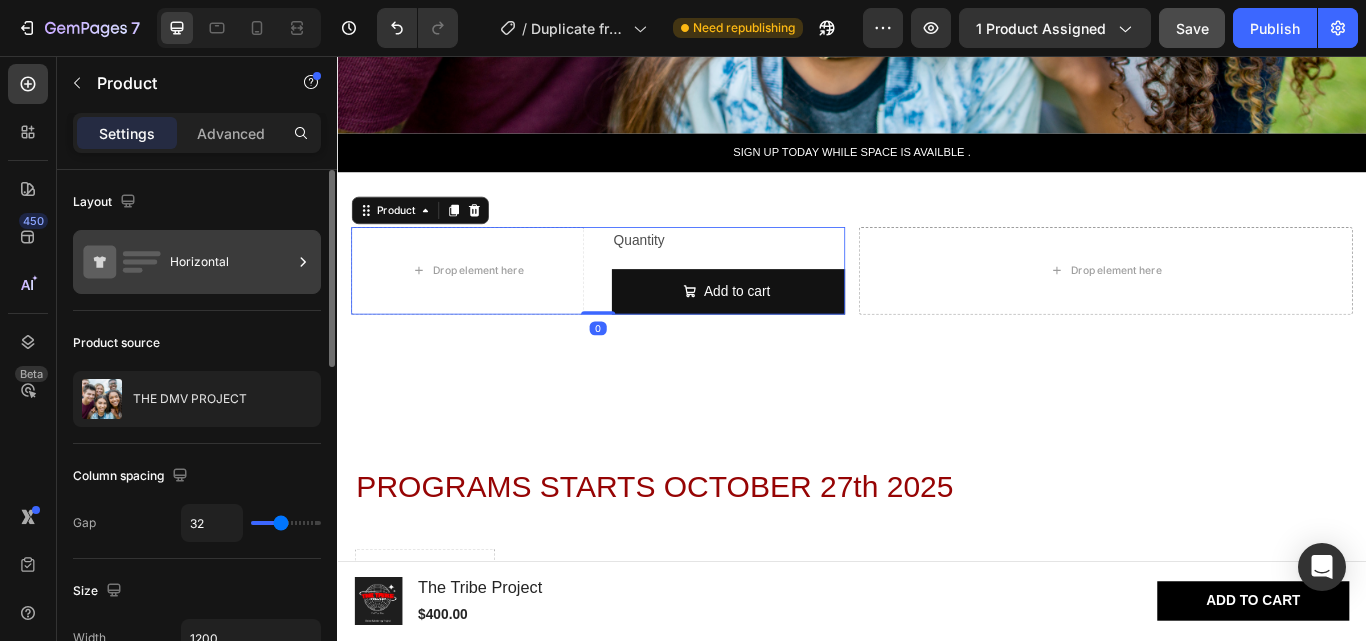 click on "Horizontal" at bounding box center (231, 262) 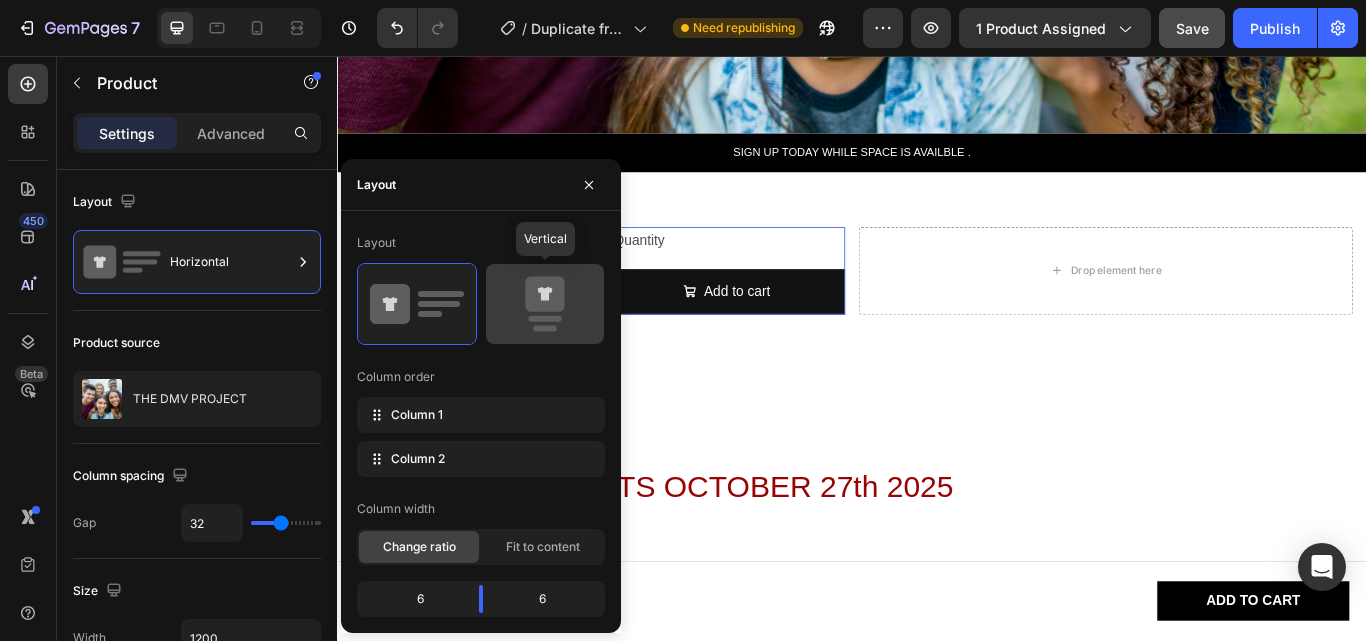 click 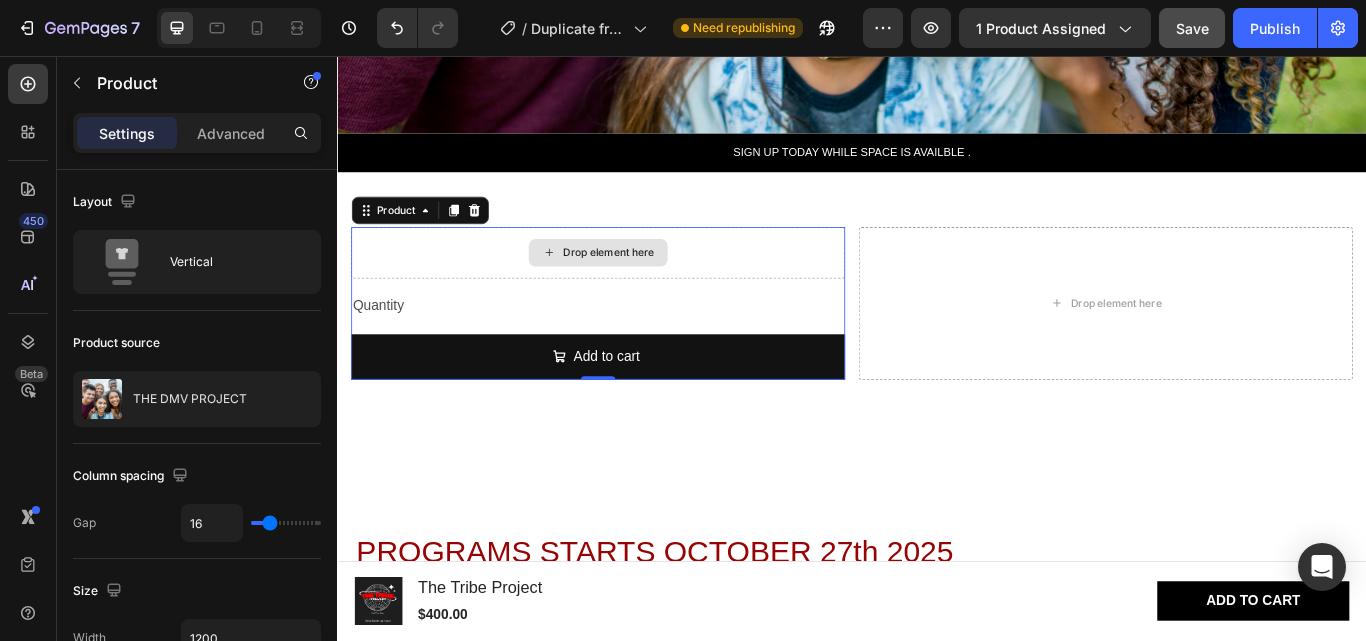 click on "Drop element here" at bounding box center (641, 286) 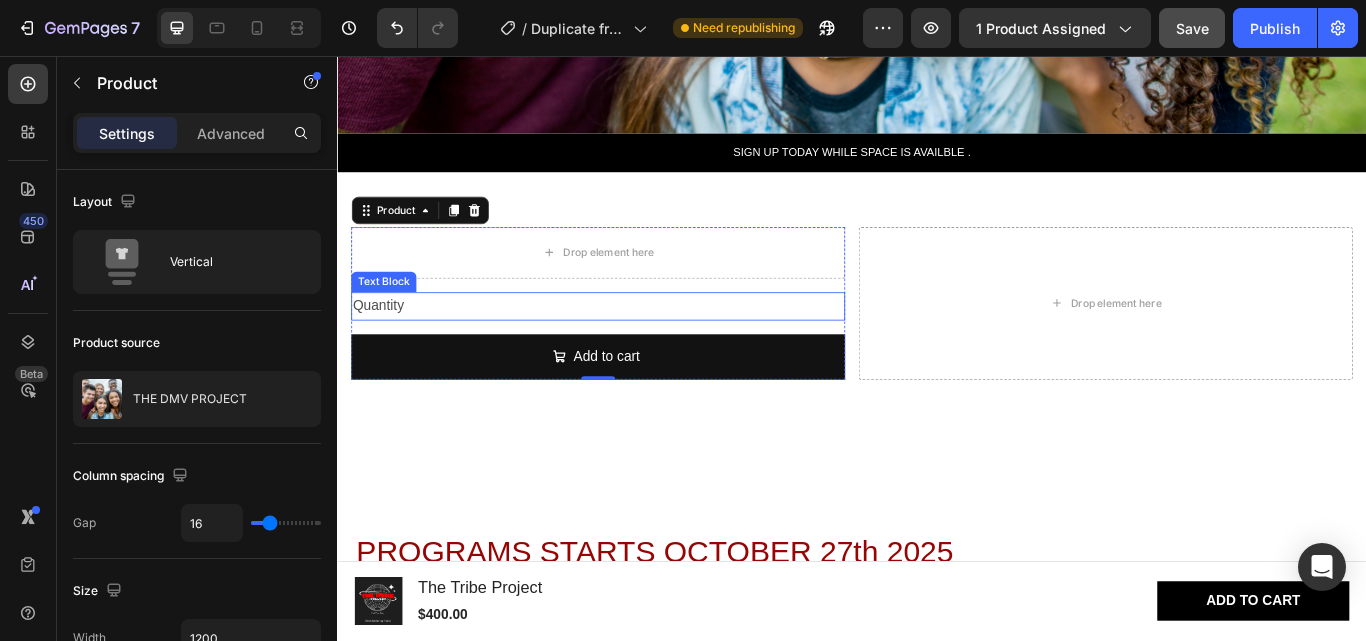click on "Quantity" at bounding box center [641, 348] 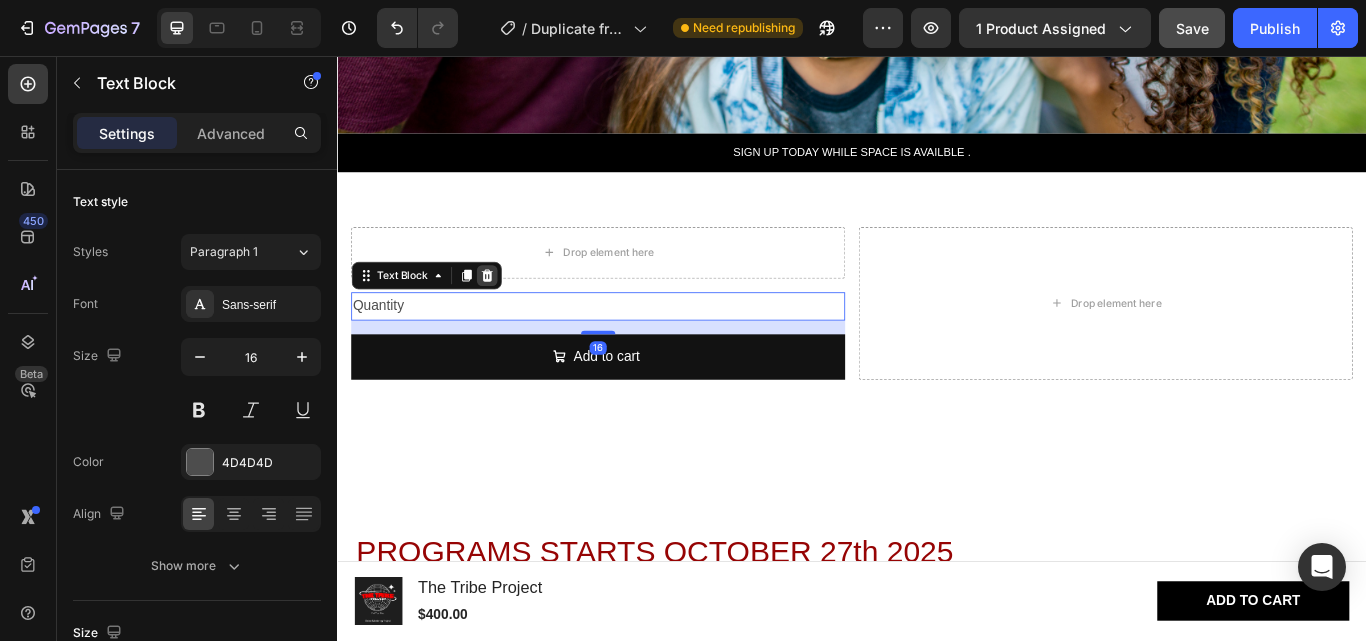 click 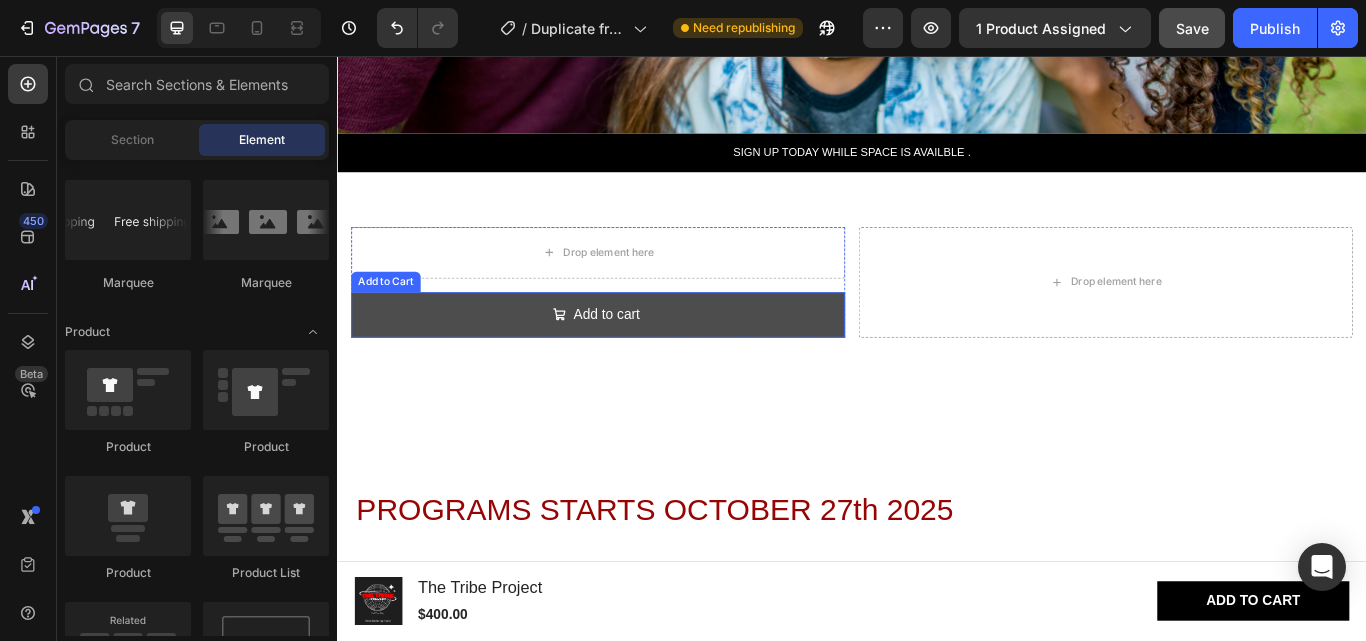 click 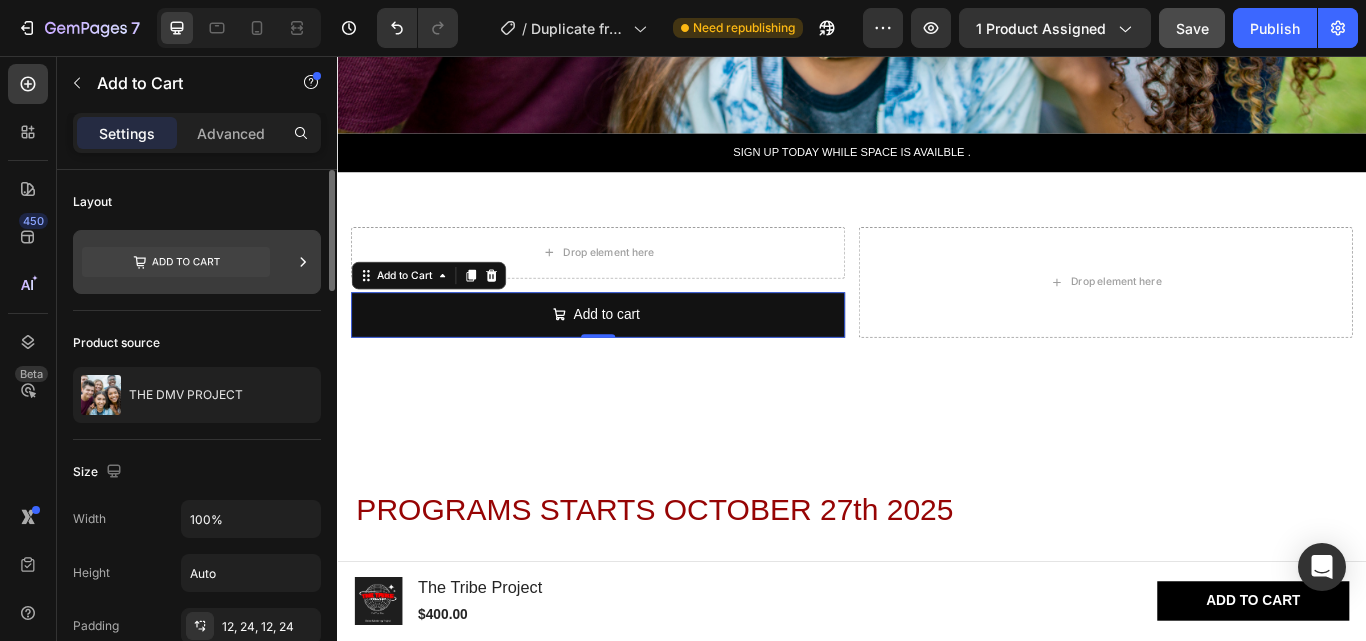 click 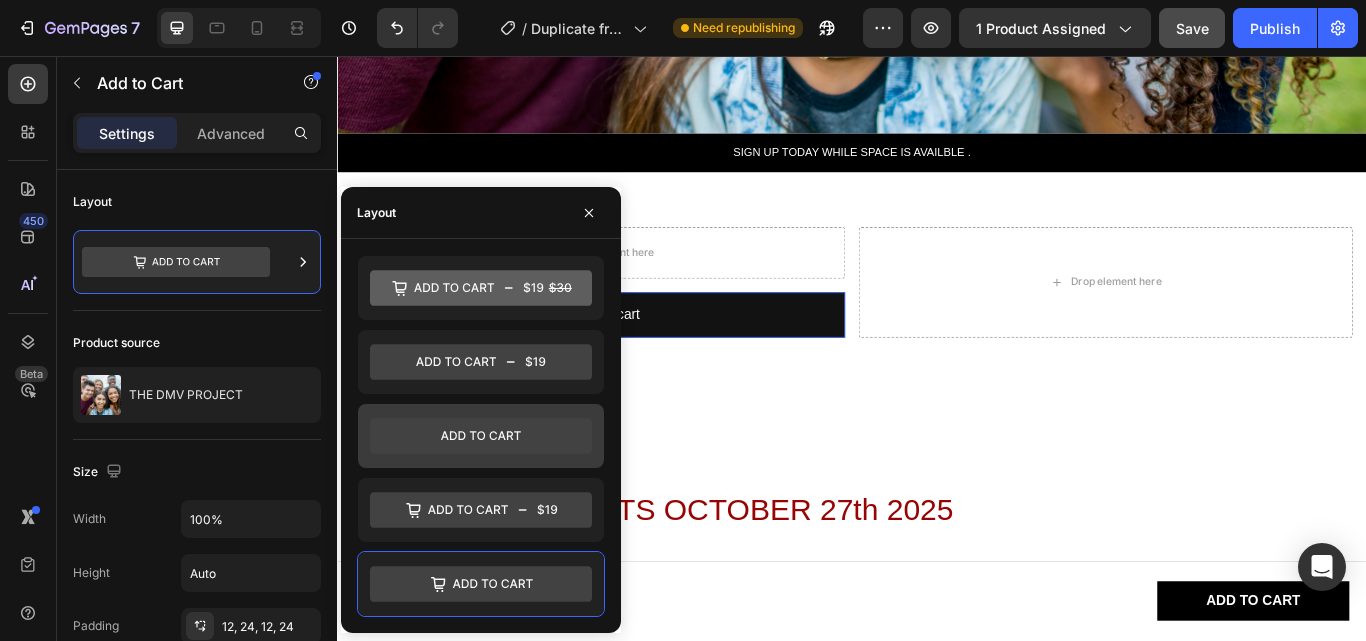 click 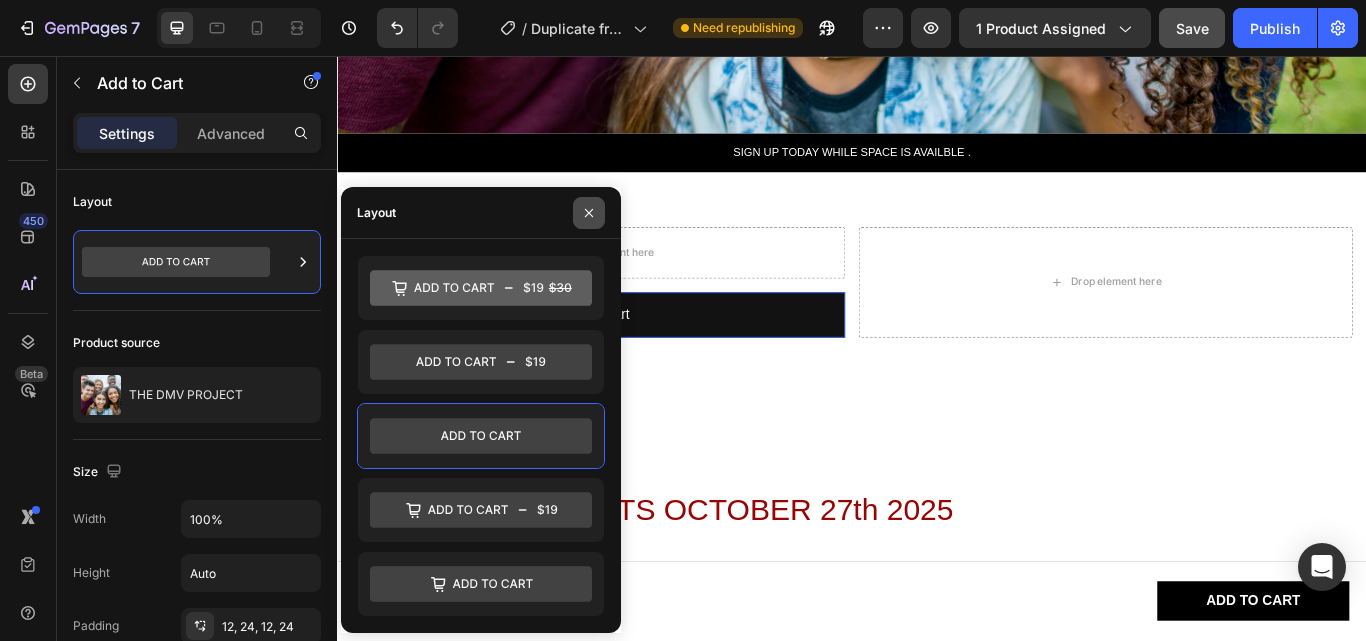 click 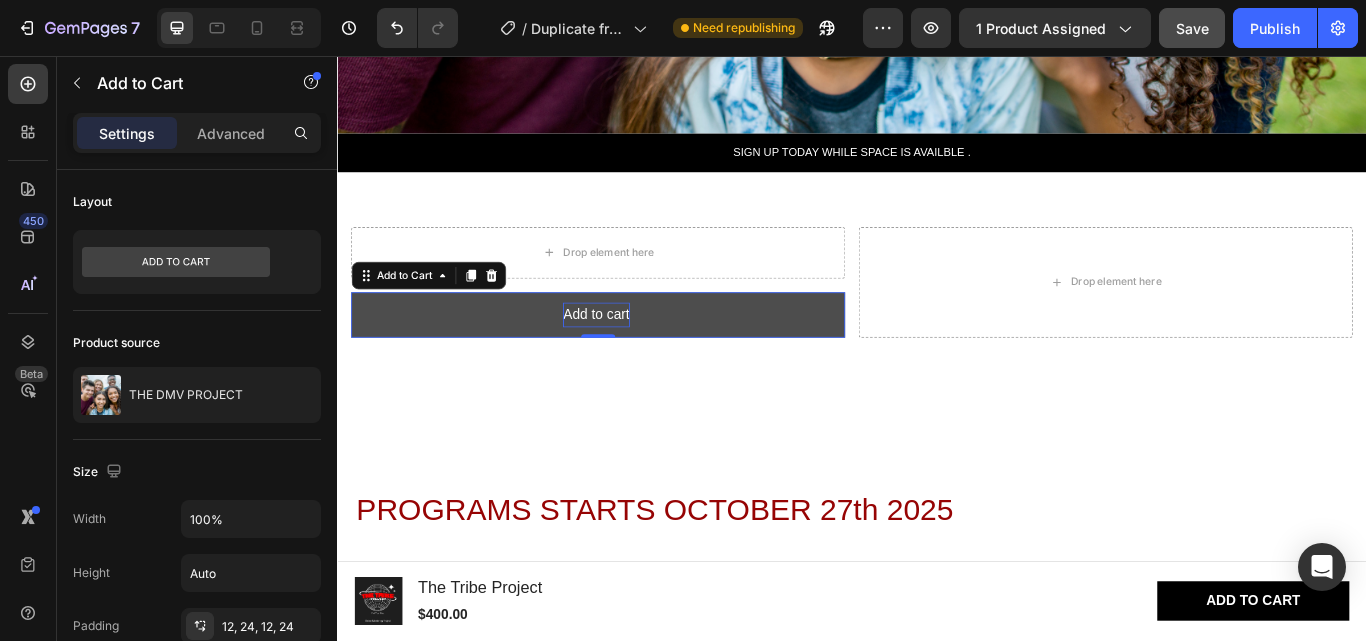 click on "Add to cart" at bounding box center [638, 358] 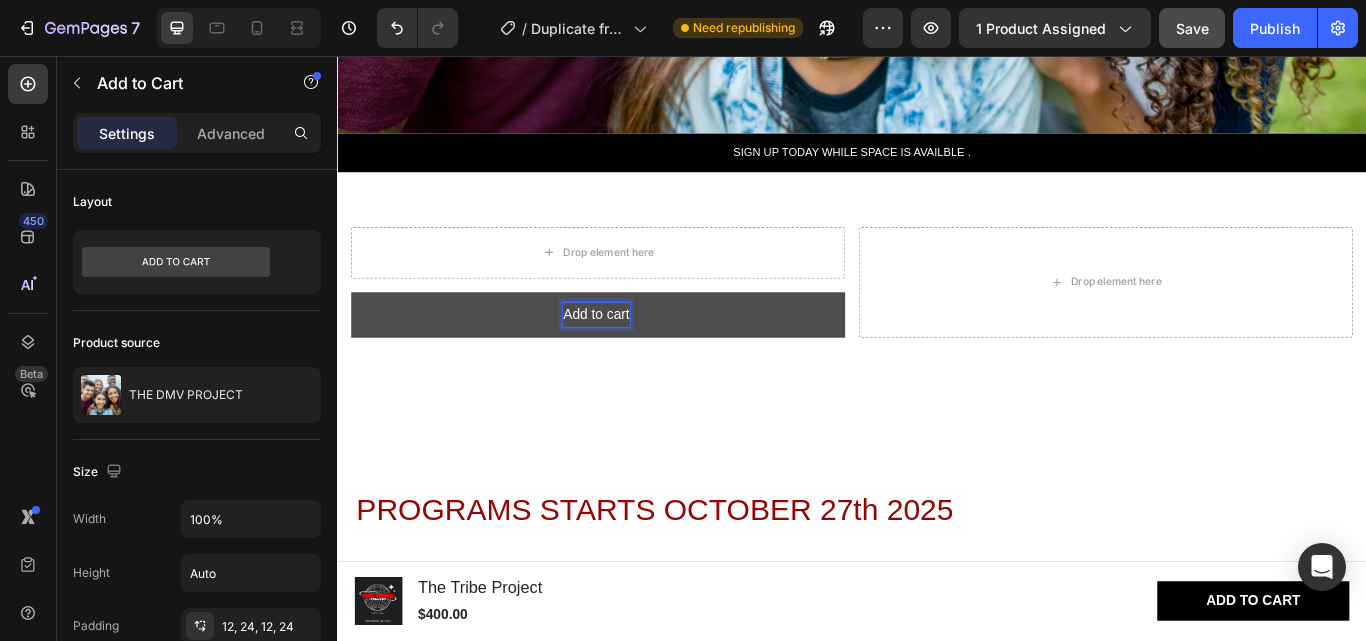 click on "Add to cart" at bounding box center [638, 358] 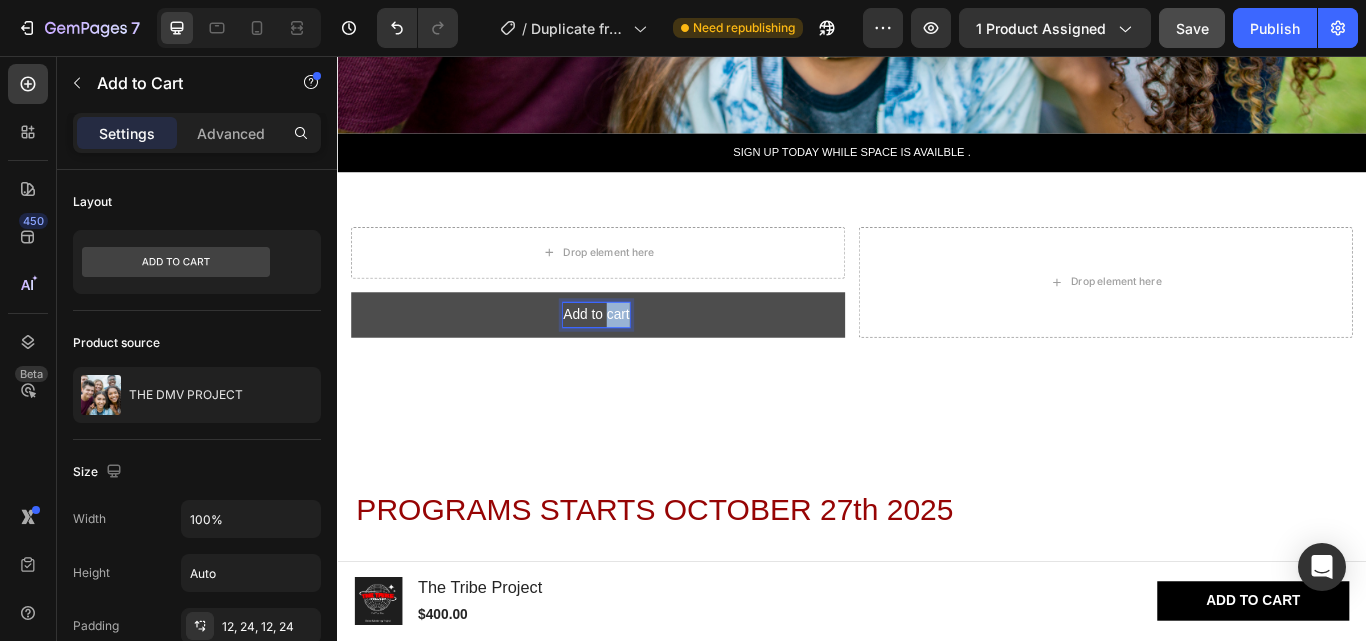click on "Add to cart" at bounding box center [638, 358] 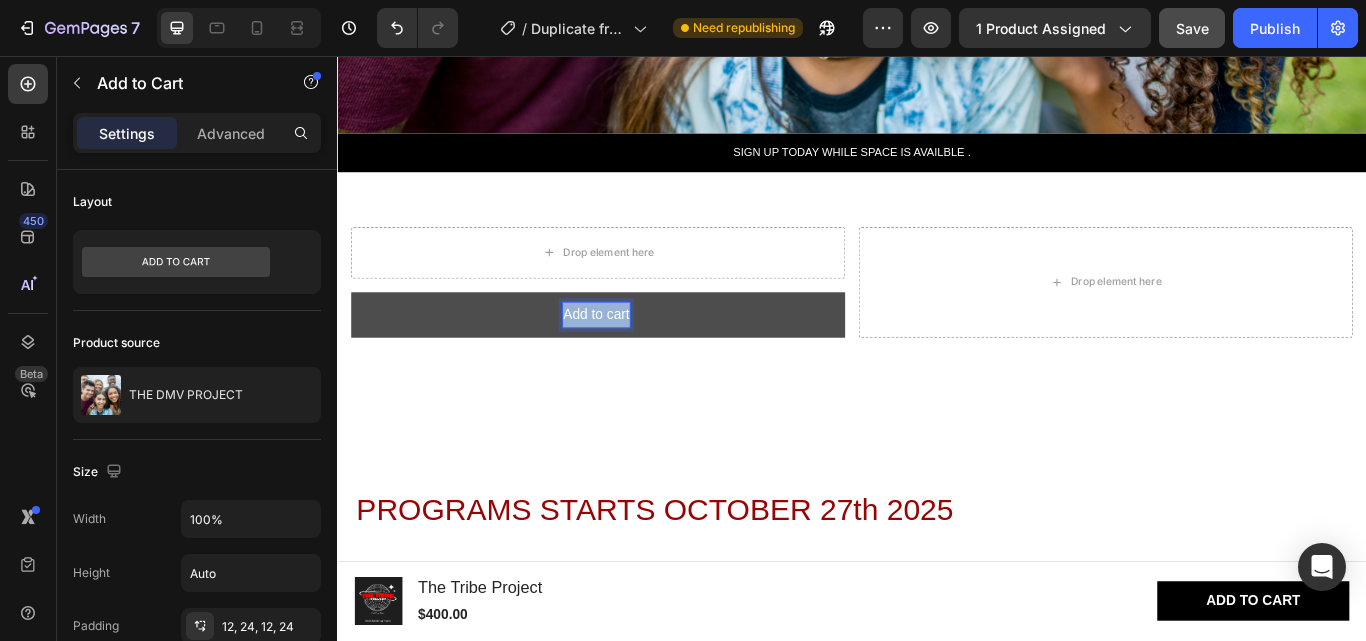click on "Add to cart" at bounding box center (638, 358) 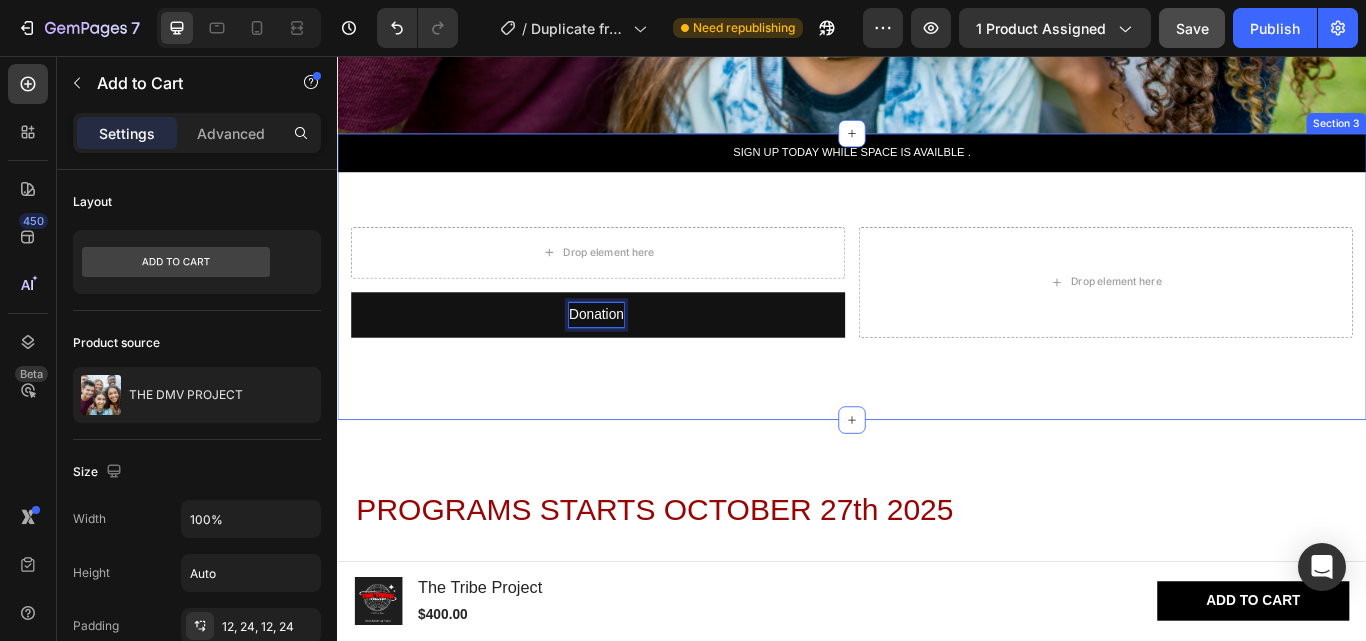 click on "SIGN UP TODAY WHILE SPACE IS AVAILBLE . Text Block Row
Drop element here Donation Add to Cart   0 Product
Drop element here Row Section 3" at bounding box center [937, 314] 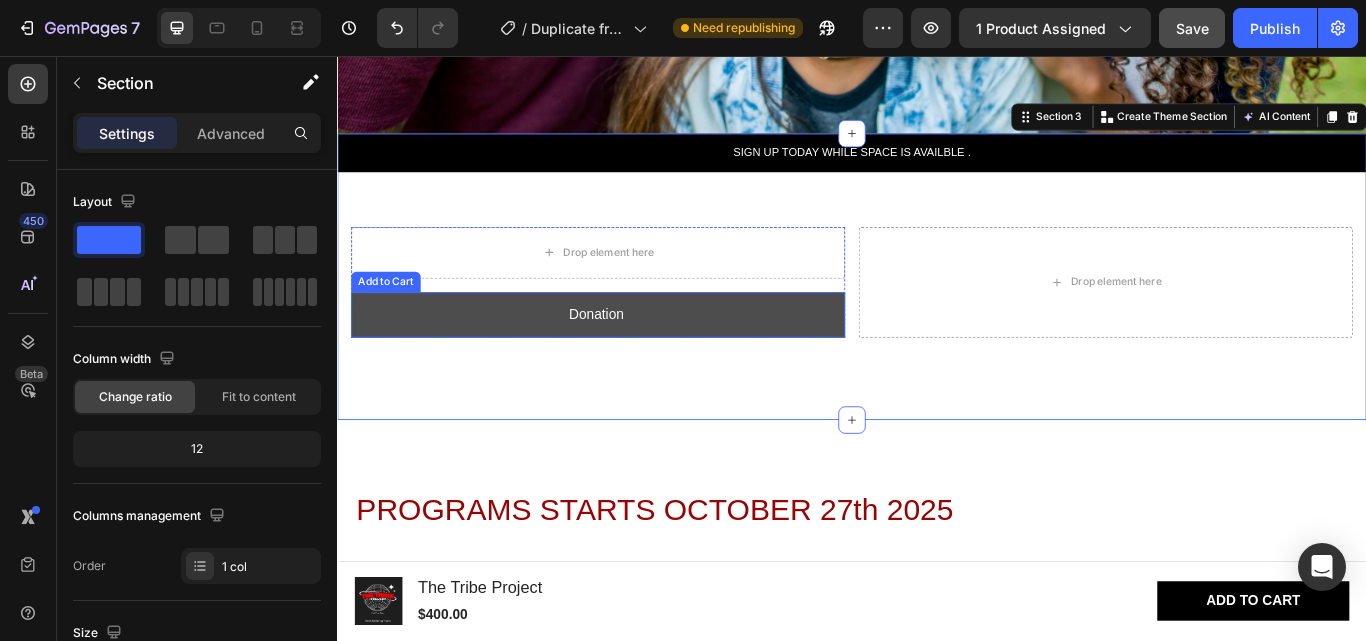 click on "Donation" at bounding box center (641, 358) 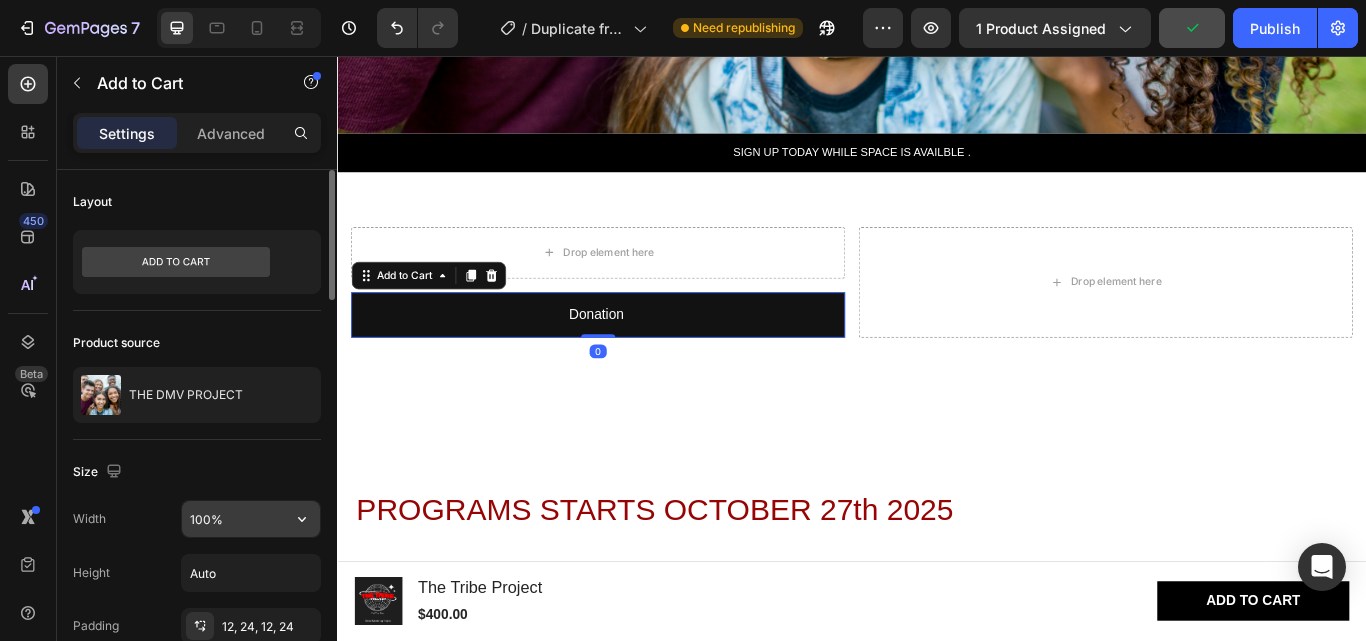 click on "100%" at bounding box center (251, 519) 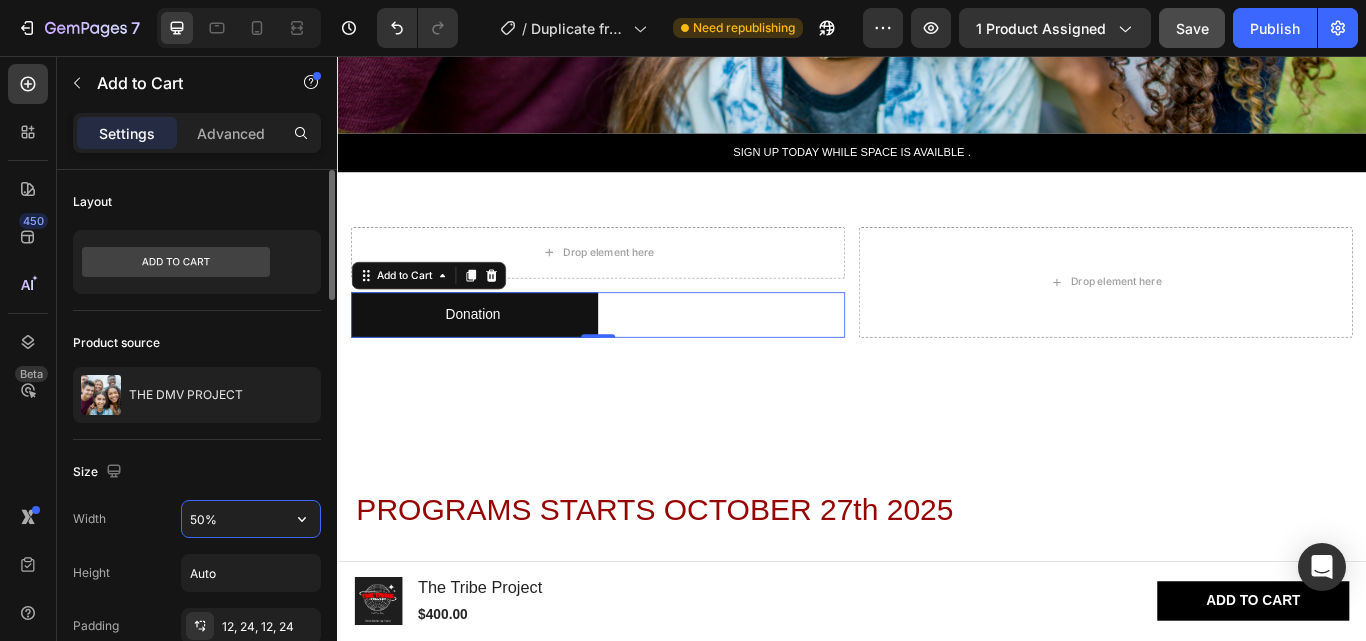 type on "50%" 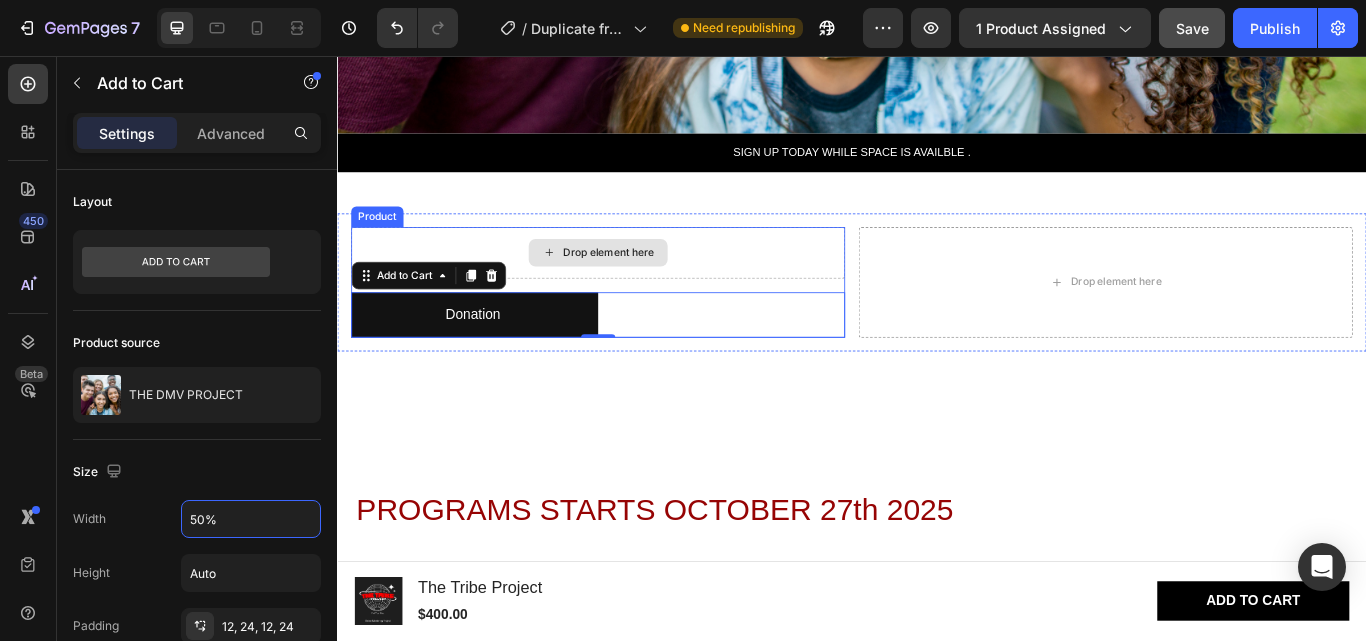 click on "Drop element here" at bounding box center [641, 286] 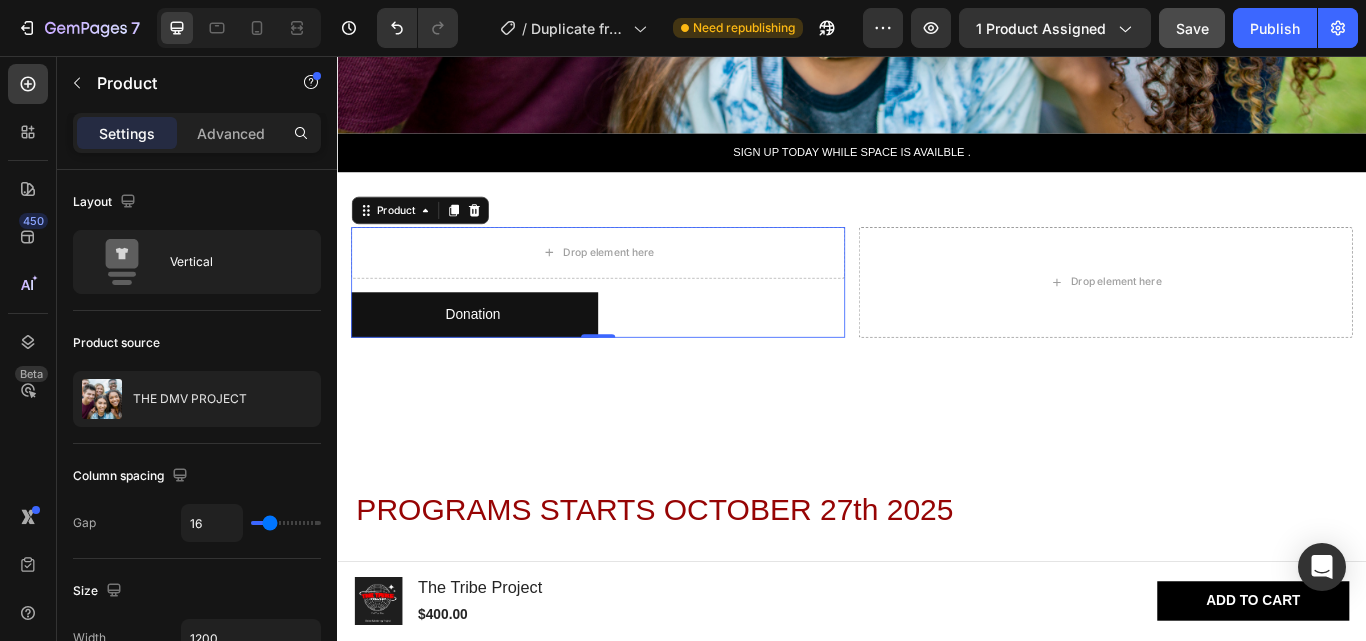 click on "Drop element here Donation Add to Cart Product   0" at bounding box center [641, 320] 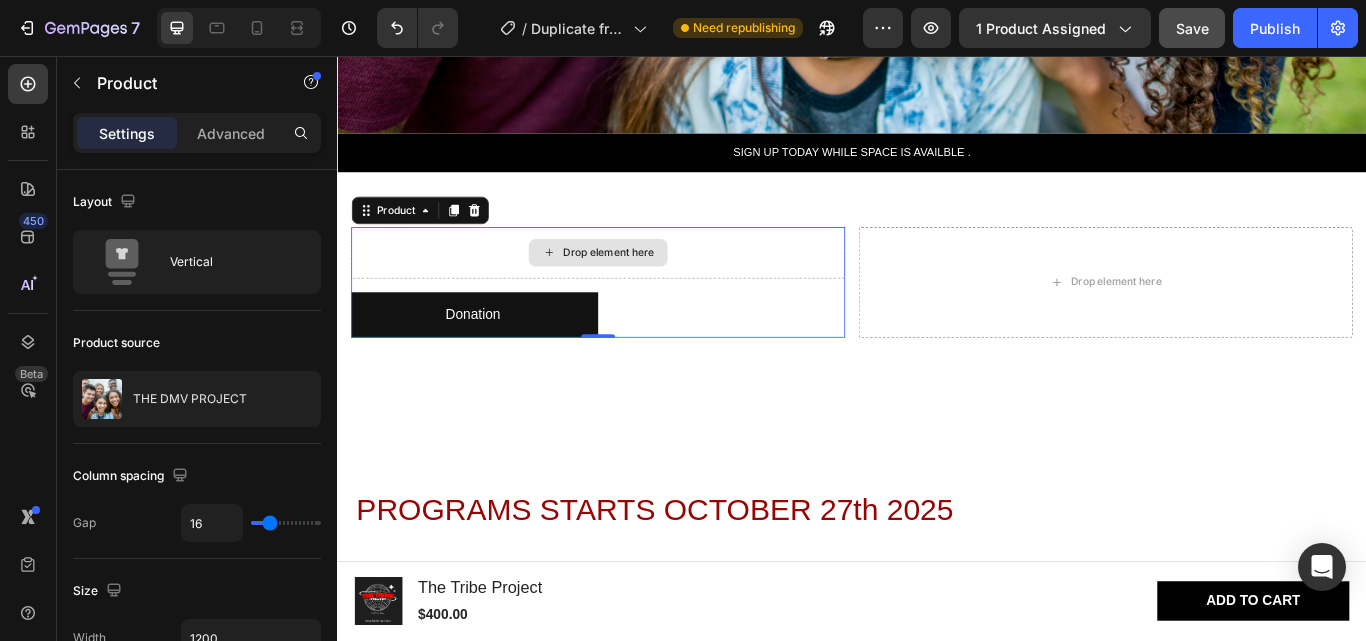click on "Drop element here" at bounding box center (641, 286) 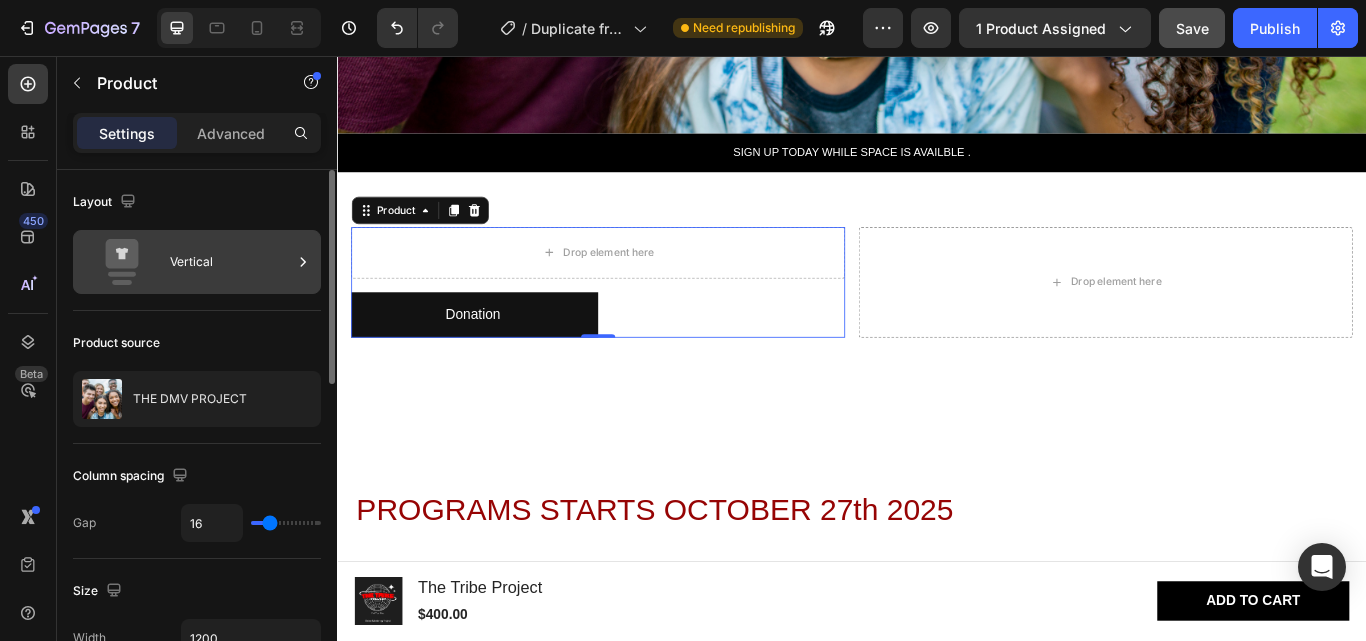 click on "Vertical" at bounding box center (231, 262) 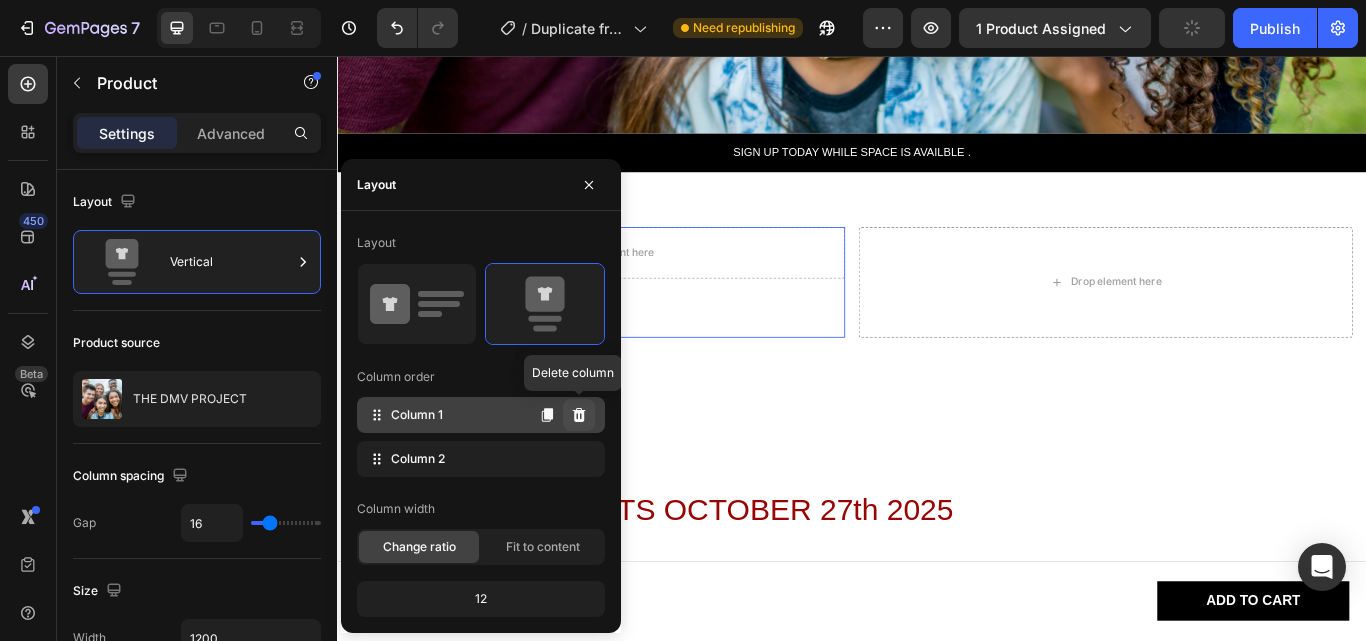 click 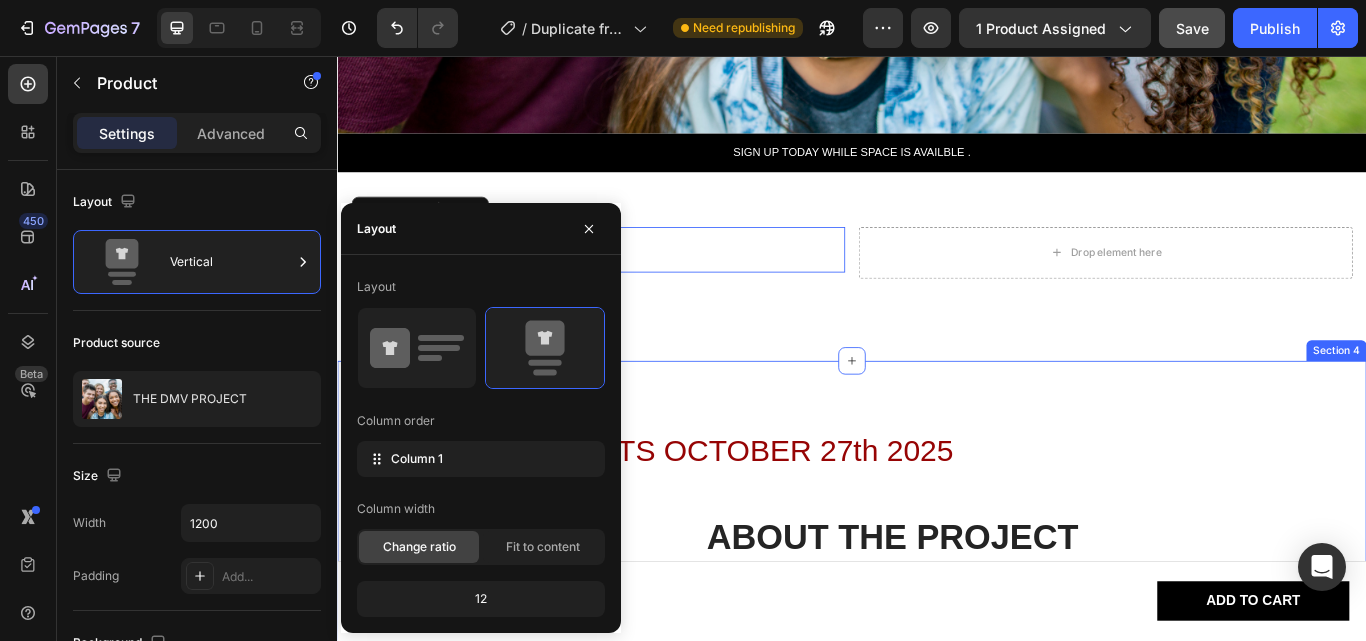click on "SIGN UP TODAY WHILE SPACE IS AVAILBLE . Text Block Row Donation Add to Cart Product   0
Drop element here Row Section 3" at bounding box center [937, 279] 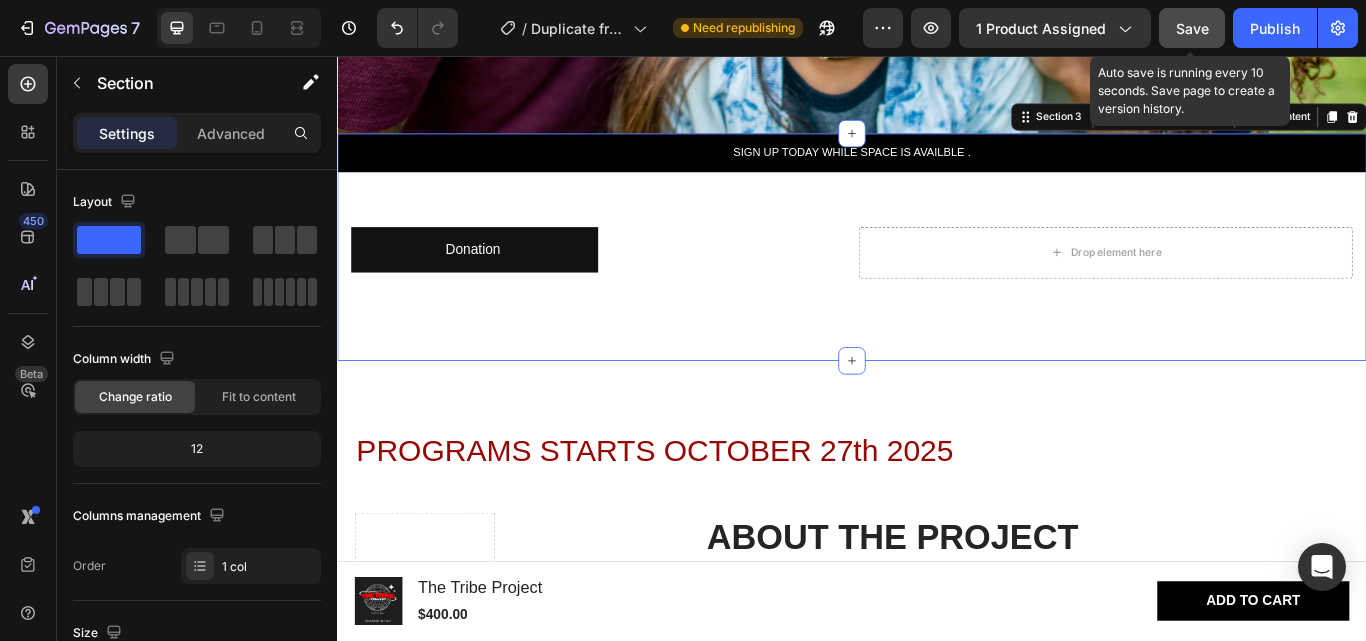 click on "Save" at bounding box center (1192, 28) 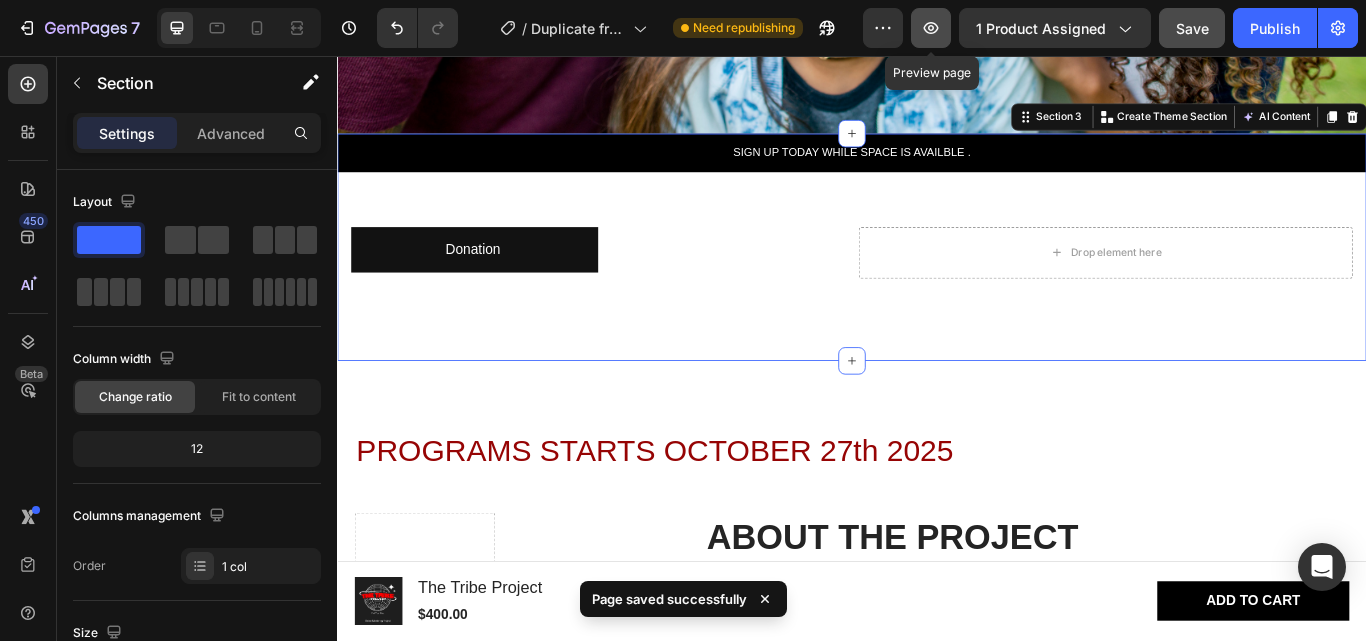 click 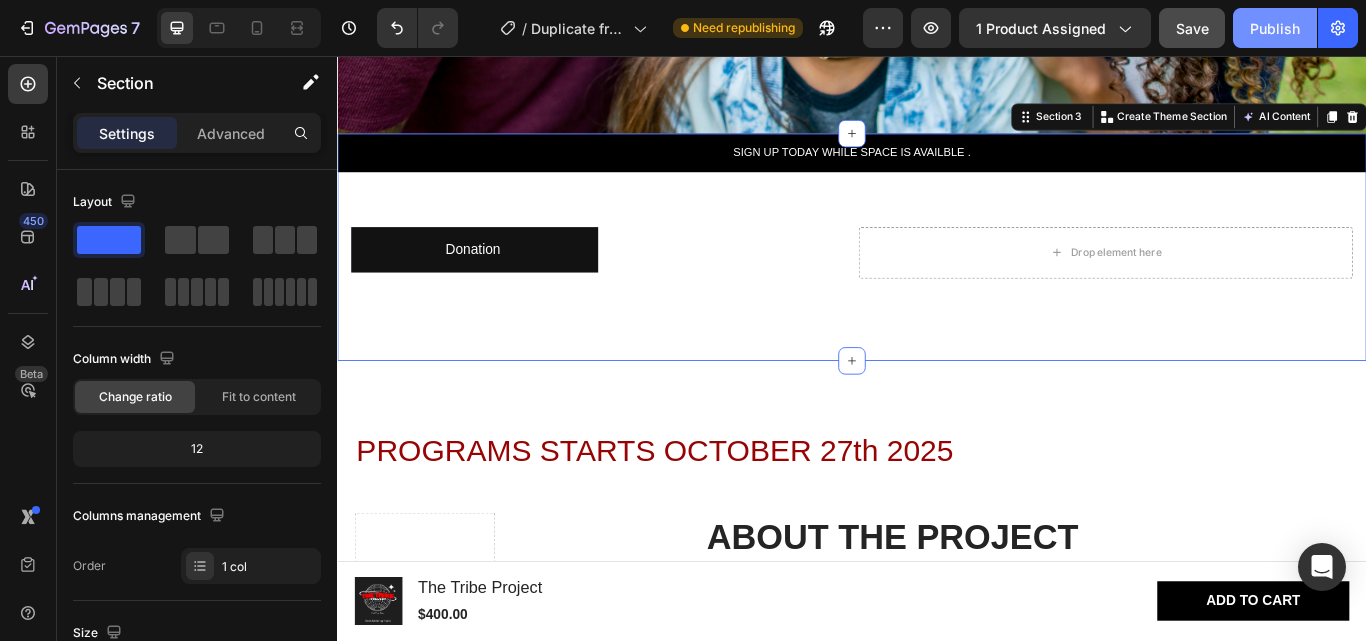 click on "Publish" at bounding box center (1275, 28) 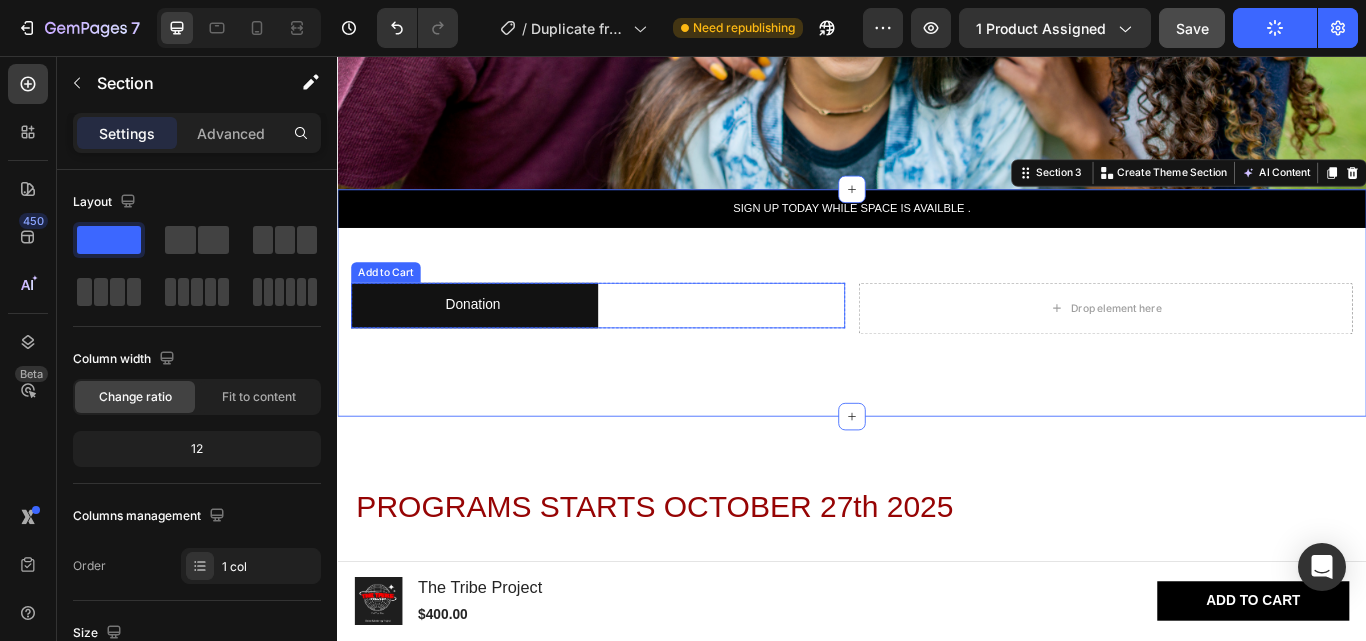 scroll, scrollTop: 600, scrollLeft: 0, axis: vertical 